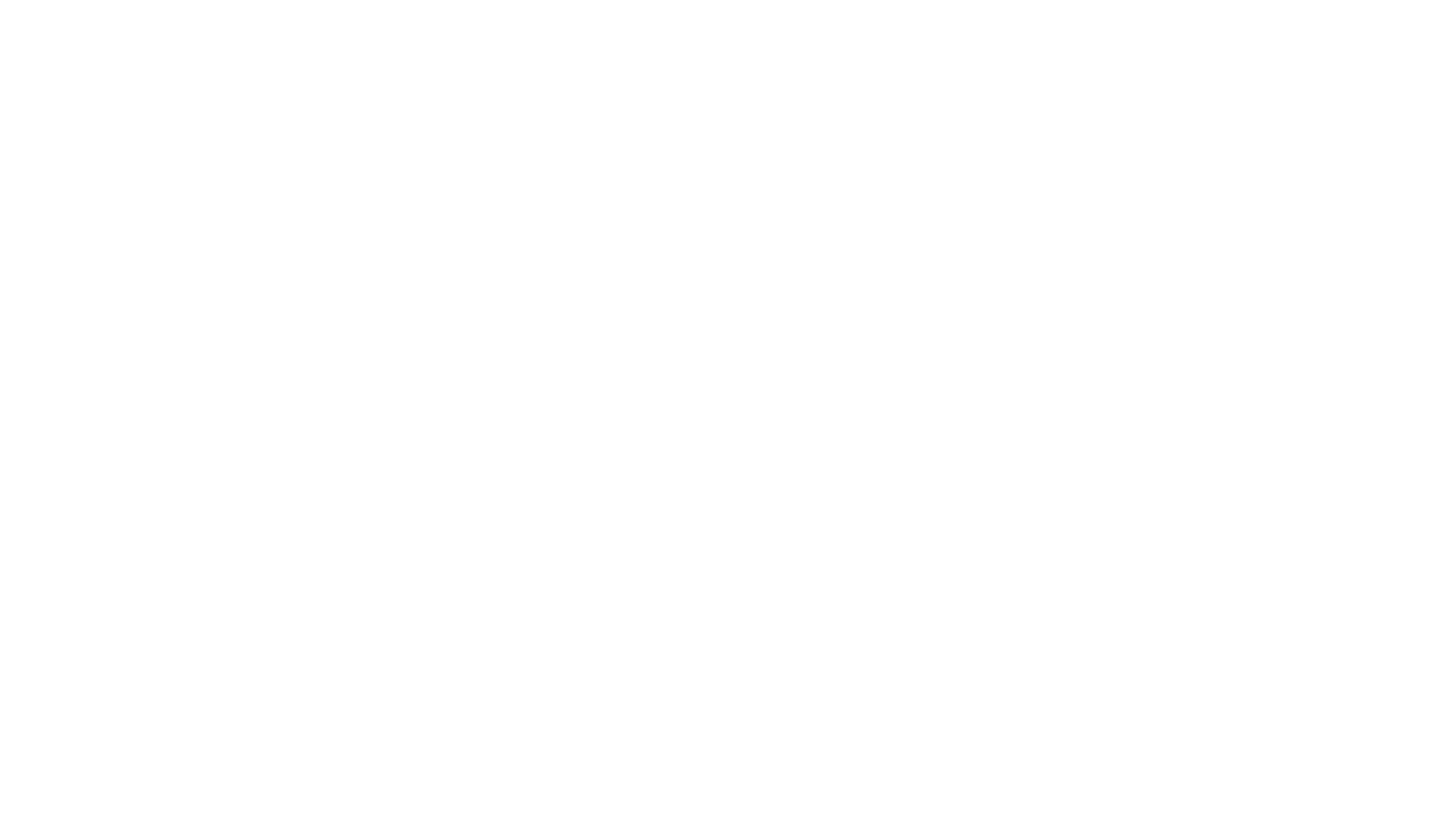 scroll, scrollTop: 0, scrollLeft: 0, axis: both 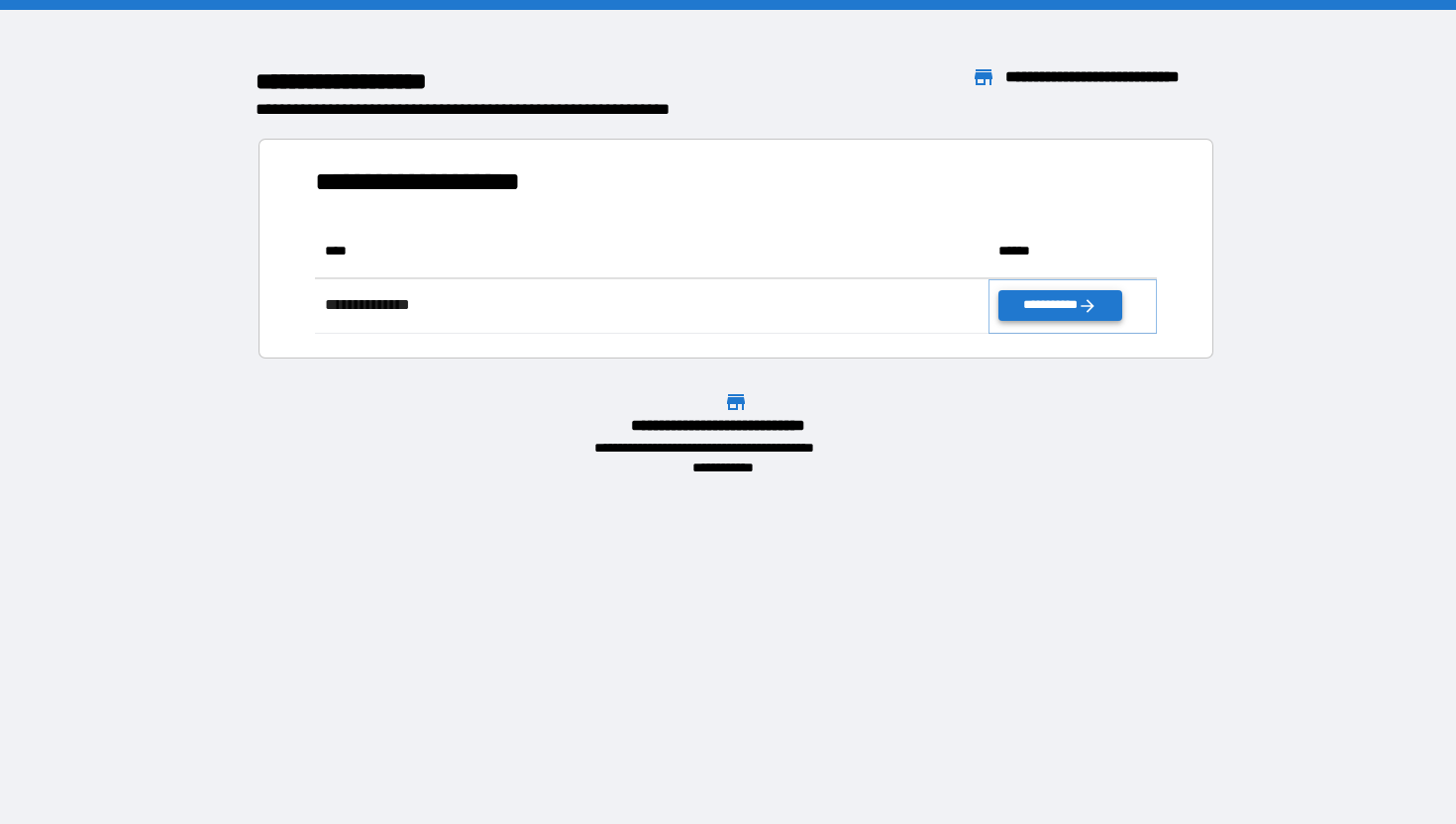 click on "**********" at bounding box center (1060, 305) 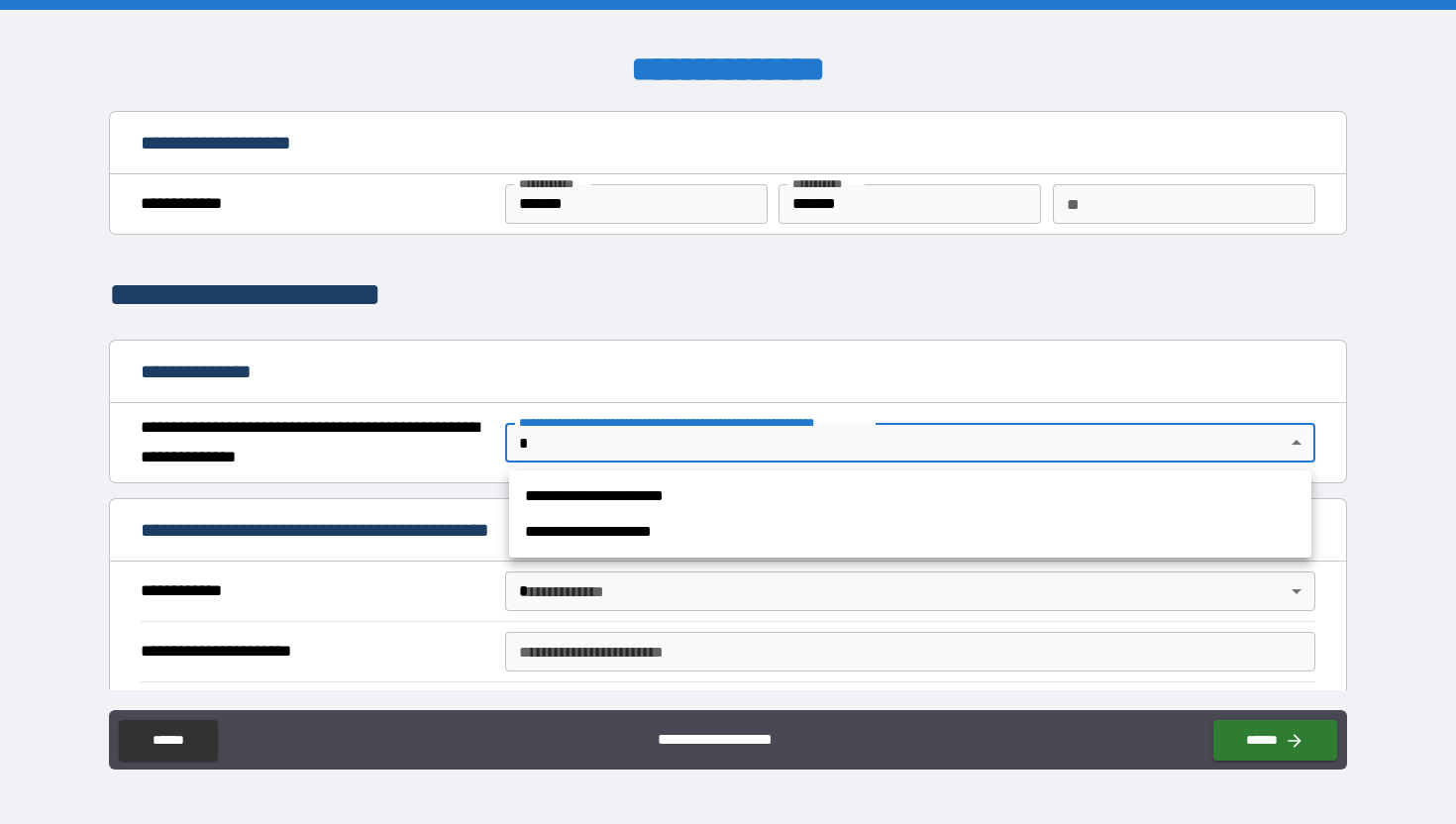 click on "**********" at bounding box center (728, 412) 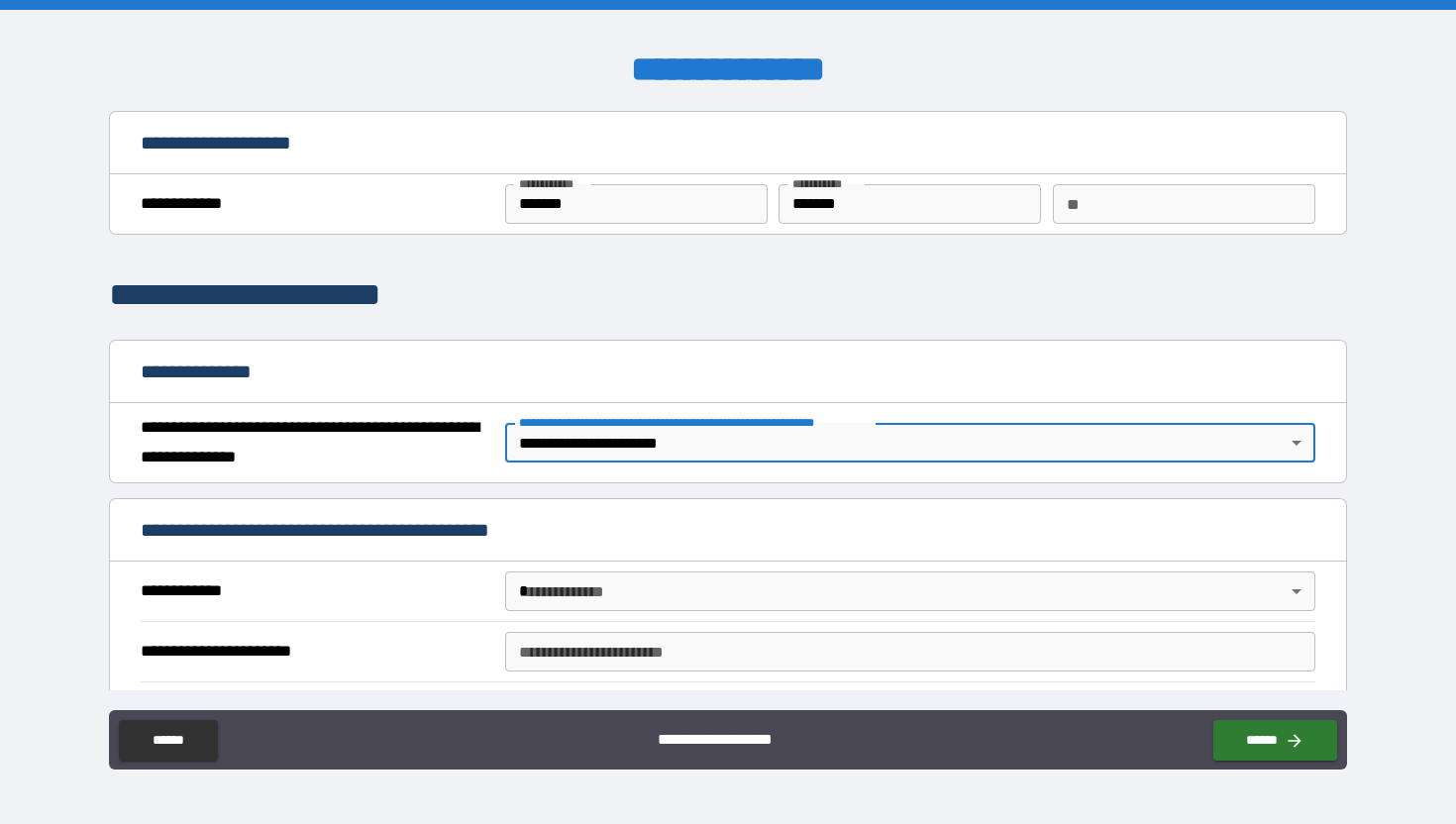 click on "**********" at bounding box center [728, 412] 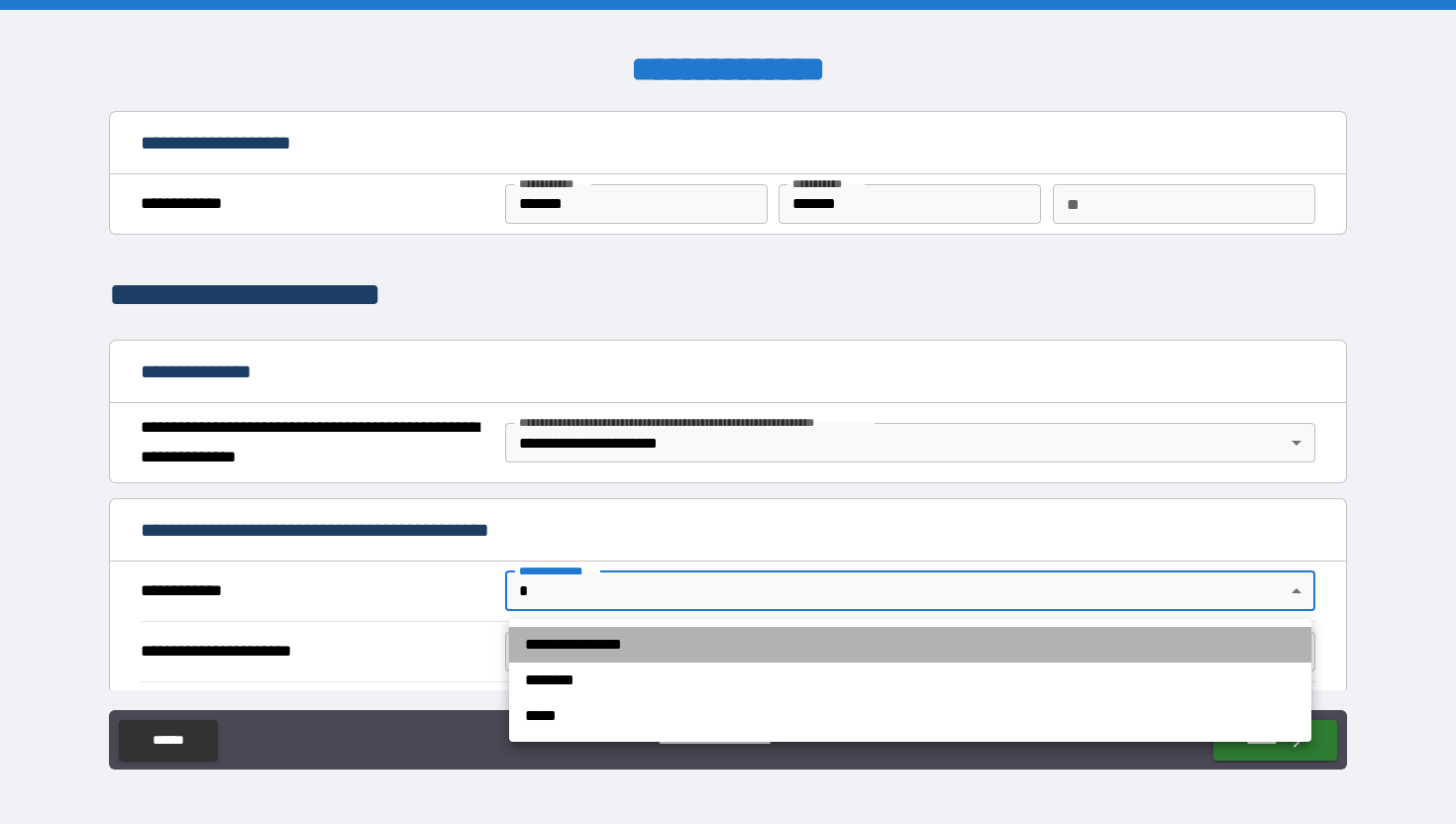 click on "**********" at bounding box center [910, 645] 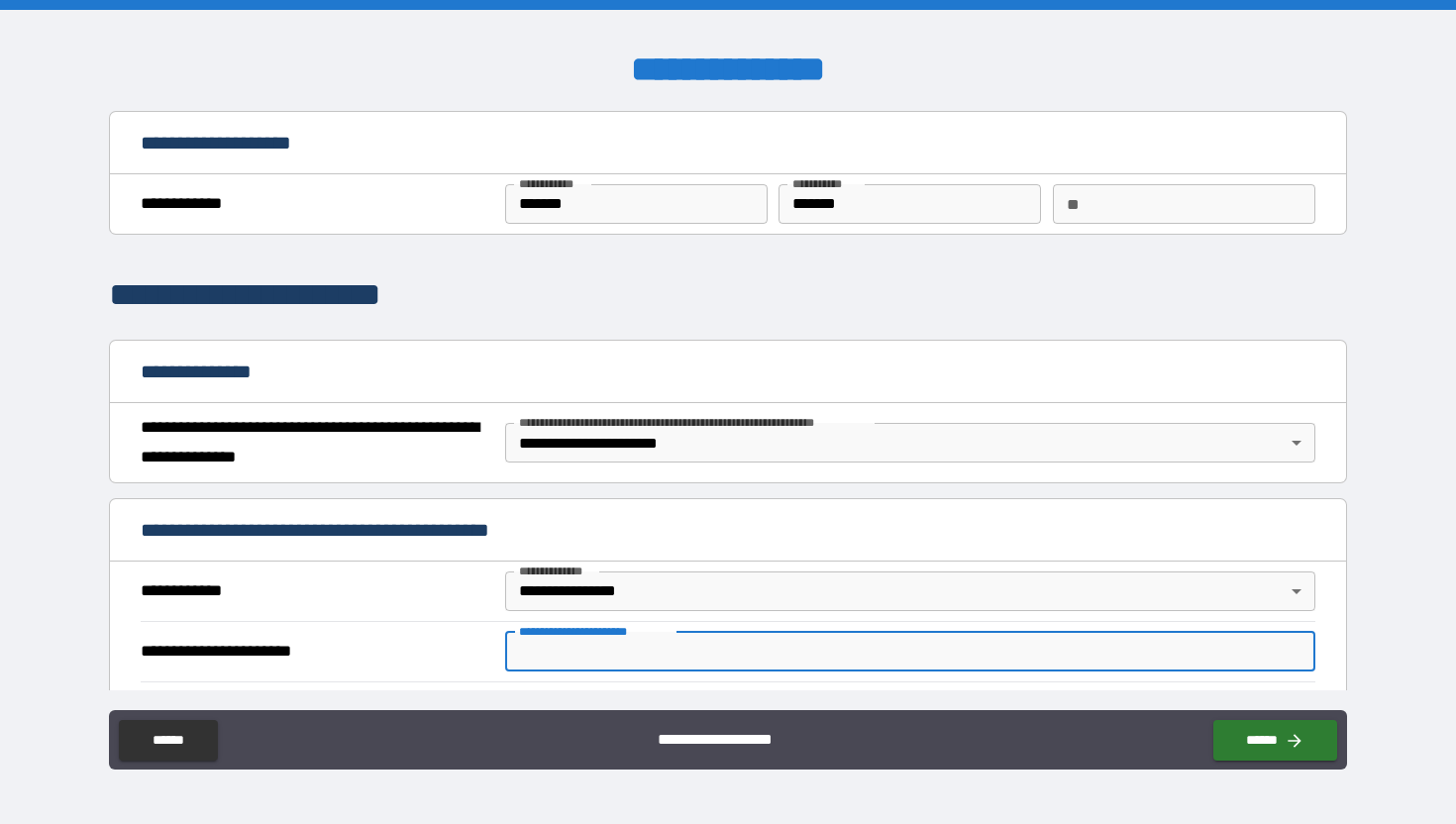 click on "**********" at bounding box center (910, 652) 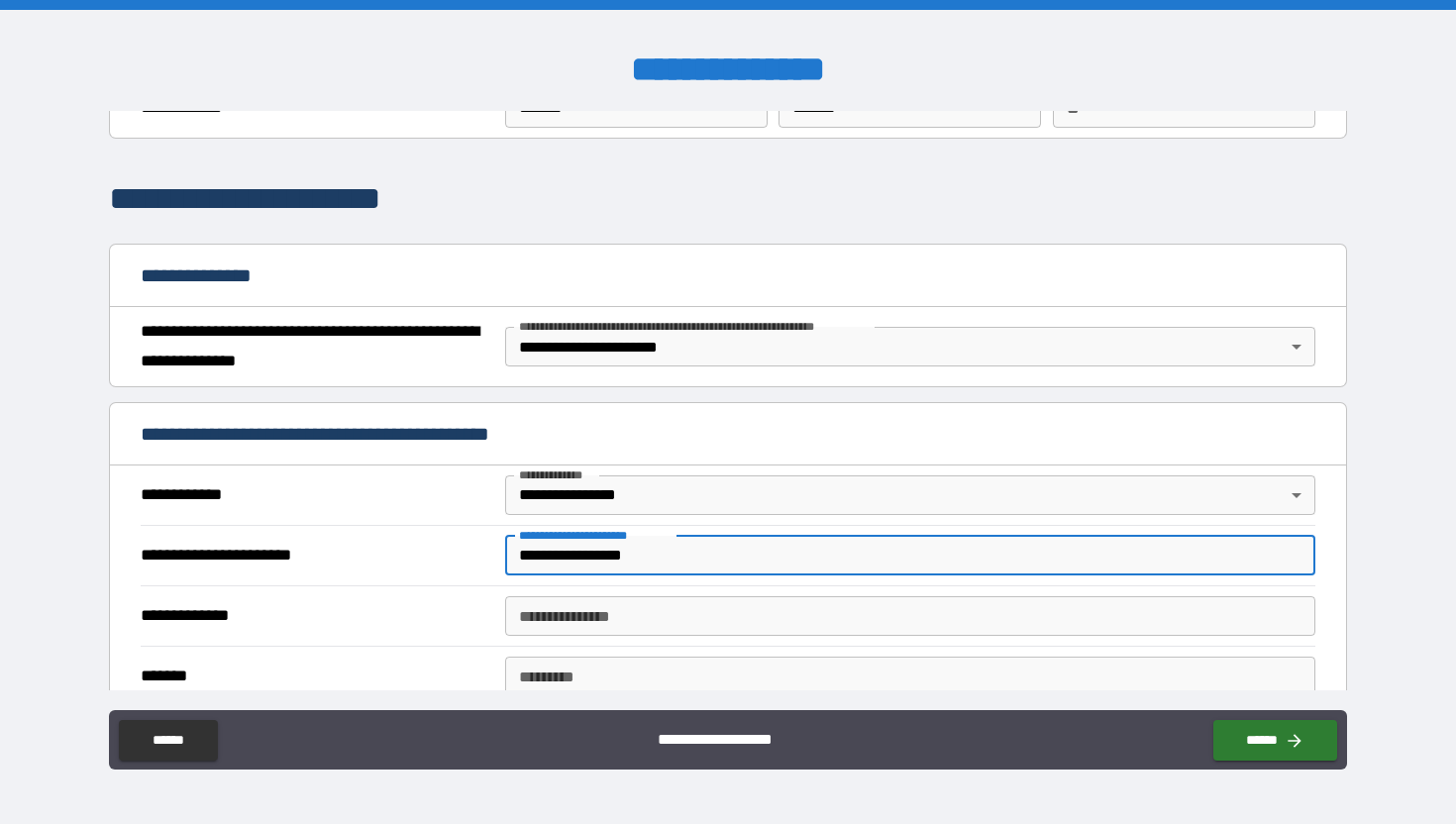 scroll, scrollTop: 212, scrollLeft: 0, axis: vertical 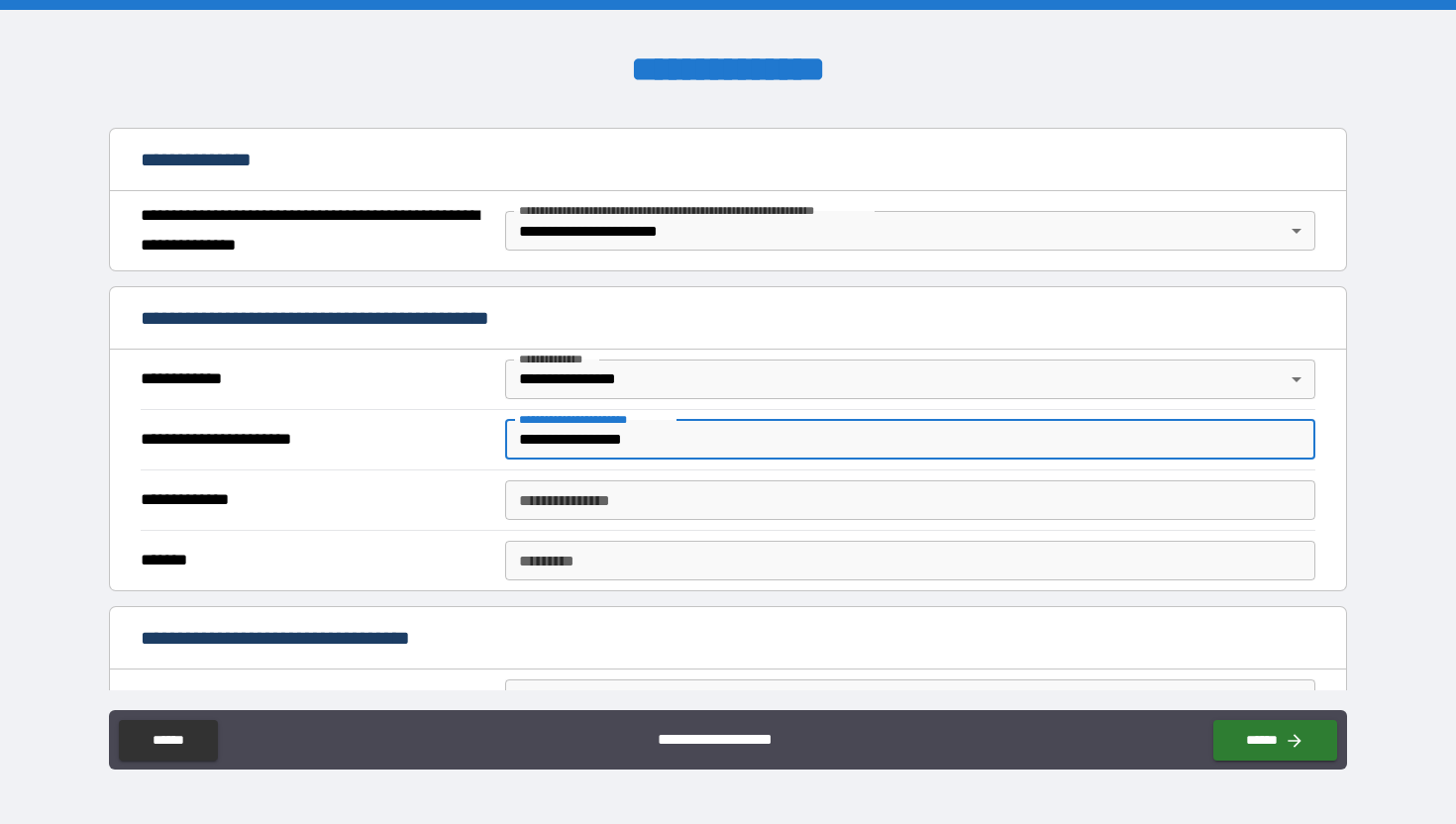 type on "**********" 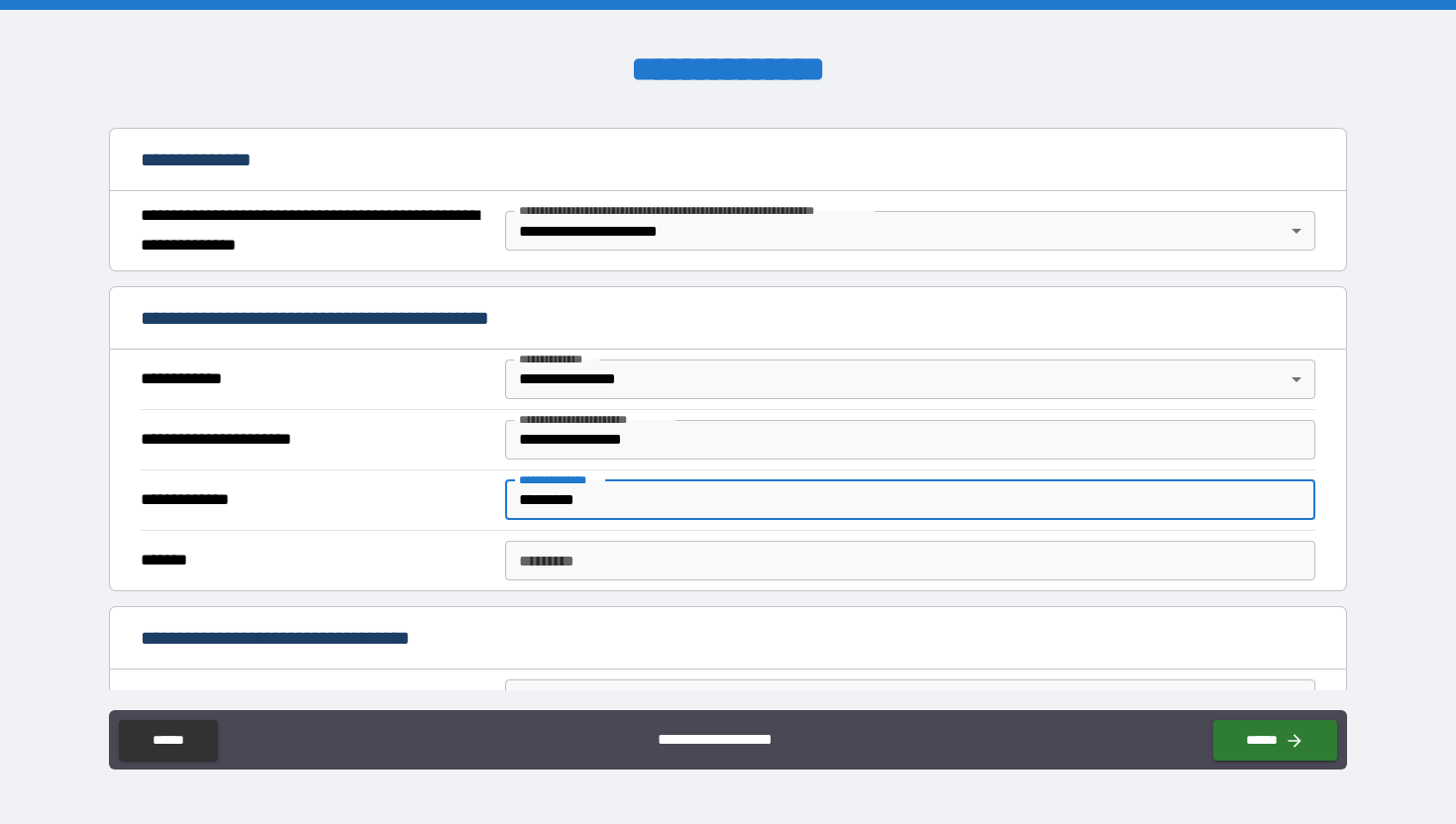 type on "*********" 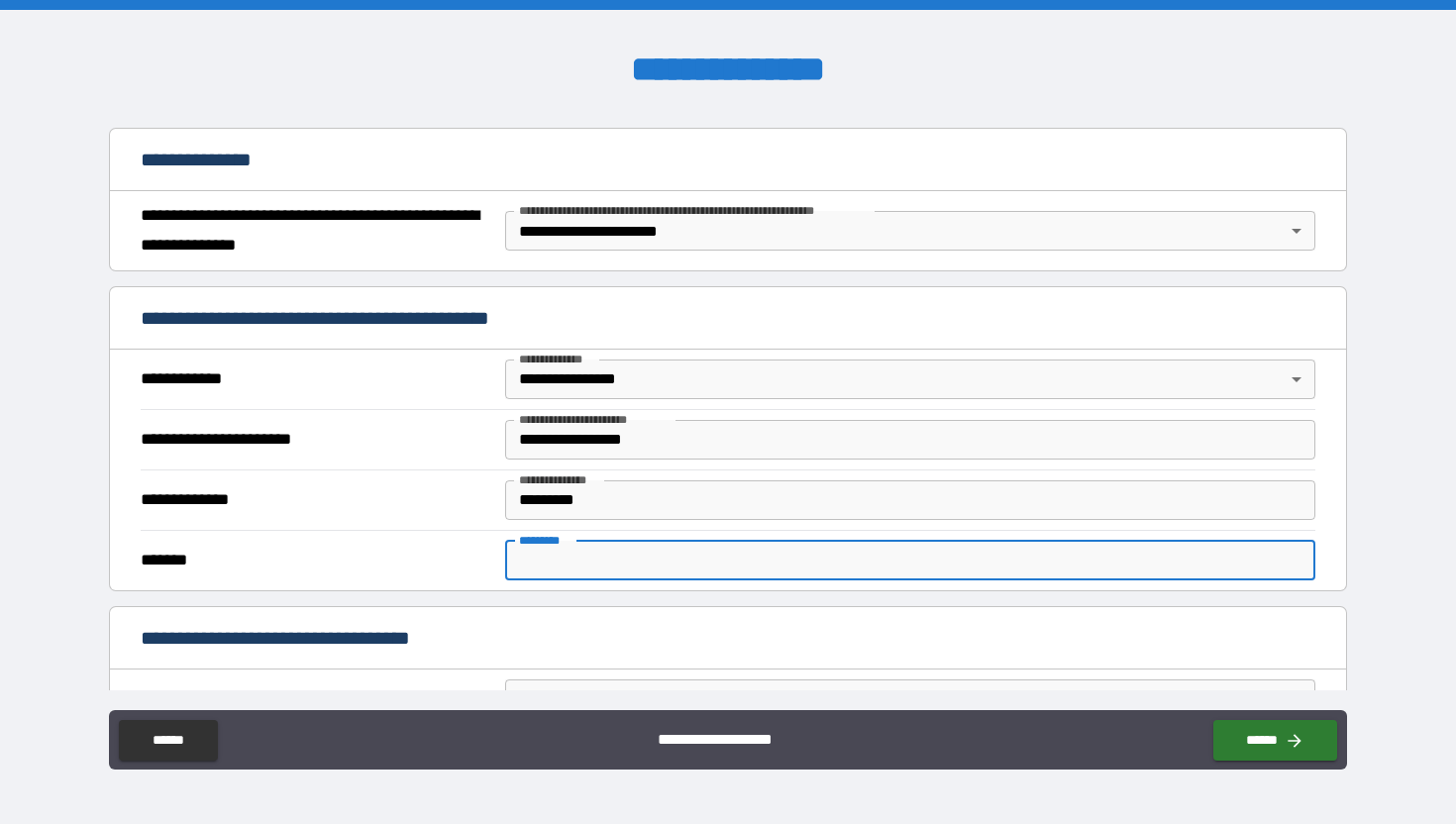 click on "*******   *" at bounding box center [910, 561] 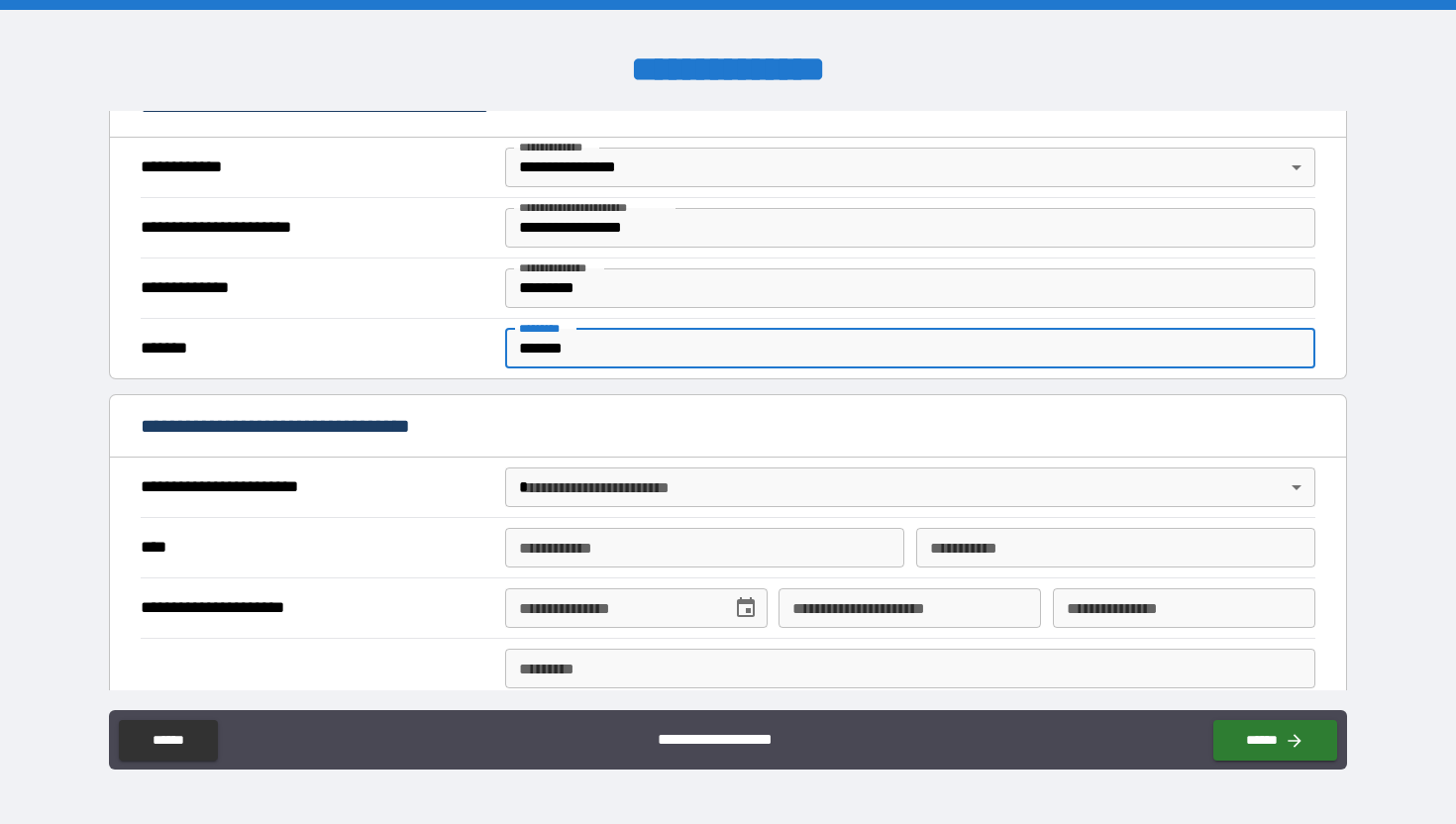 scroll, scrollTop: 426, scrollLeft: 0, axis: vertical 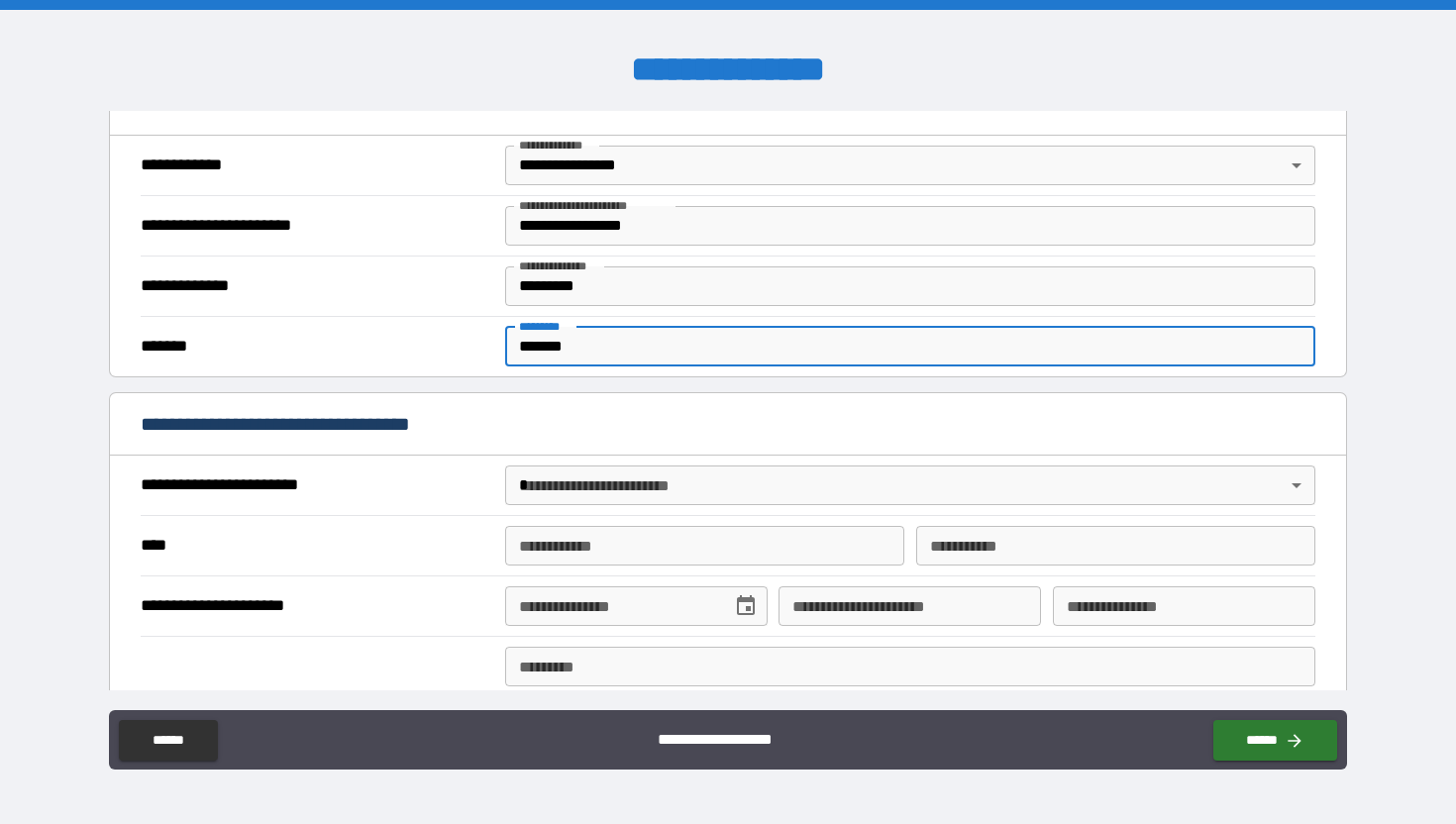 type on "*******" 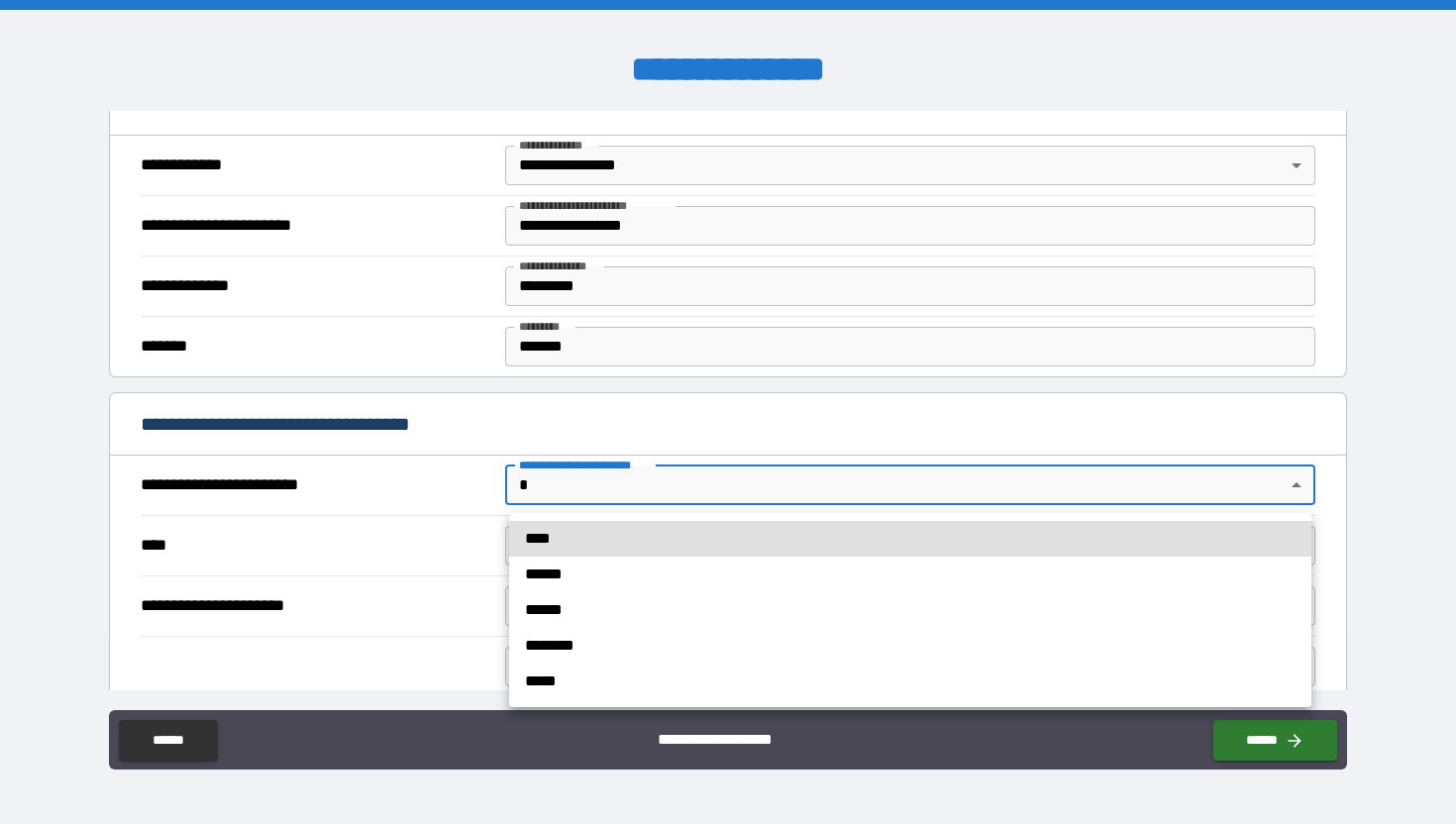 click on "**********" at bounding box center [728, 412] 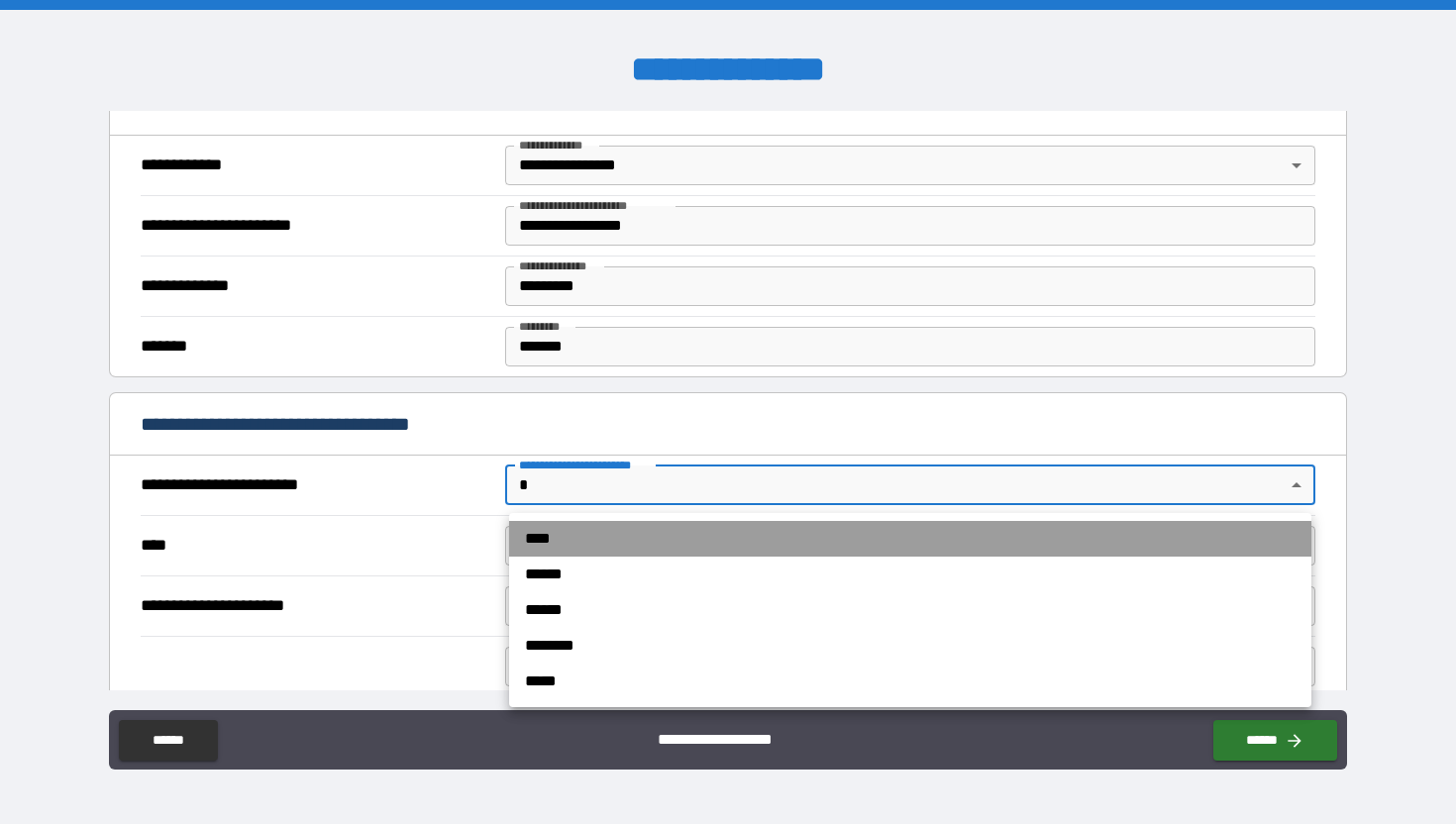 click on "****" at bounding box center [910, 539] 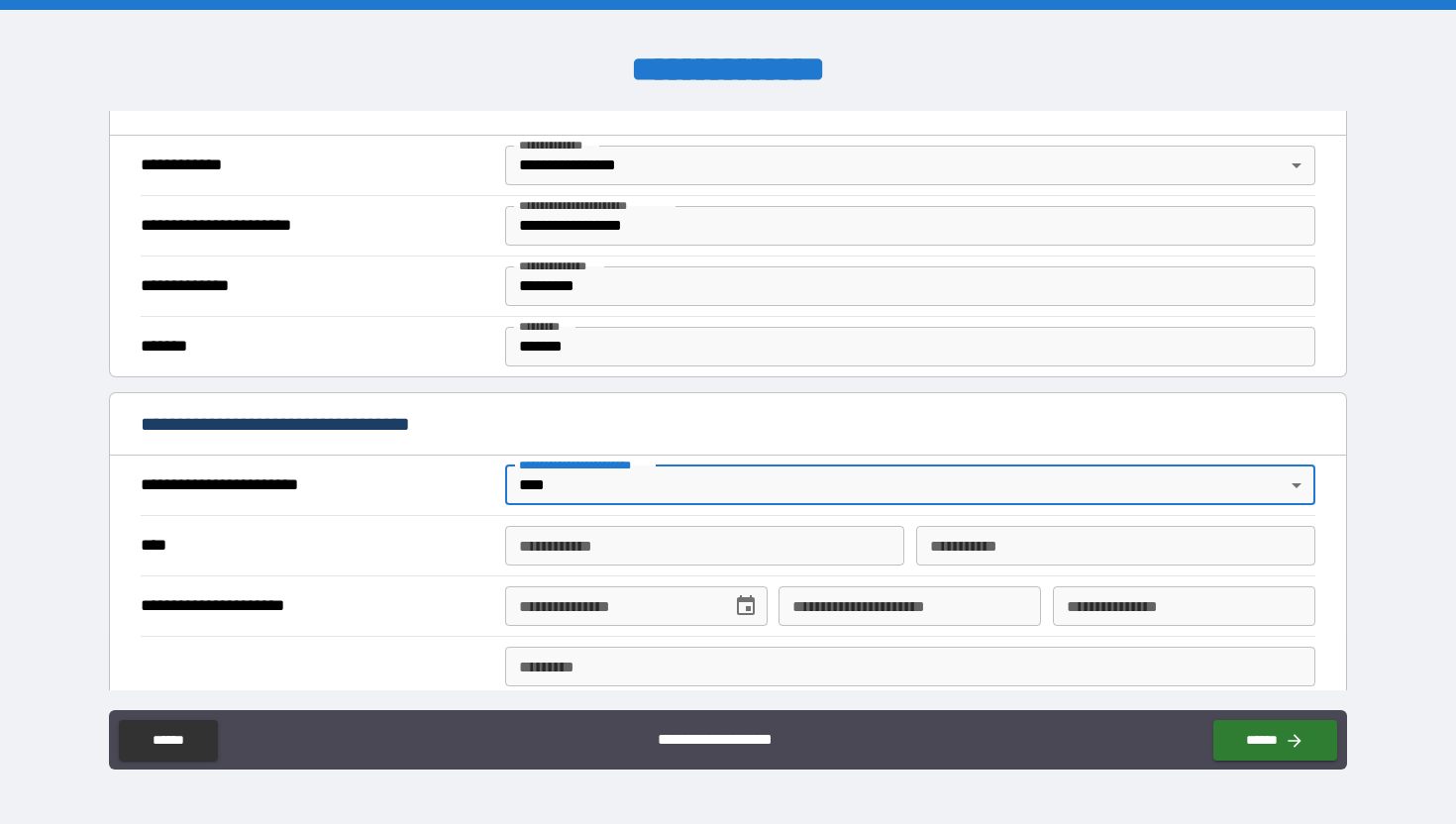 click on "**********" at bounding box center (704, 546) 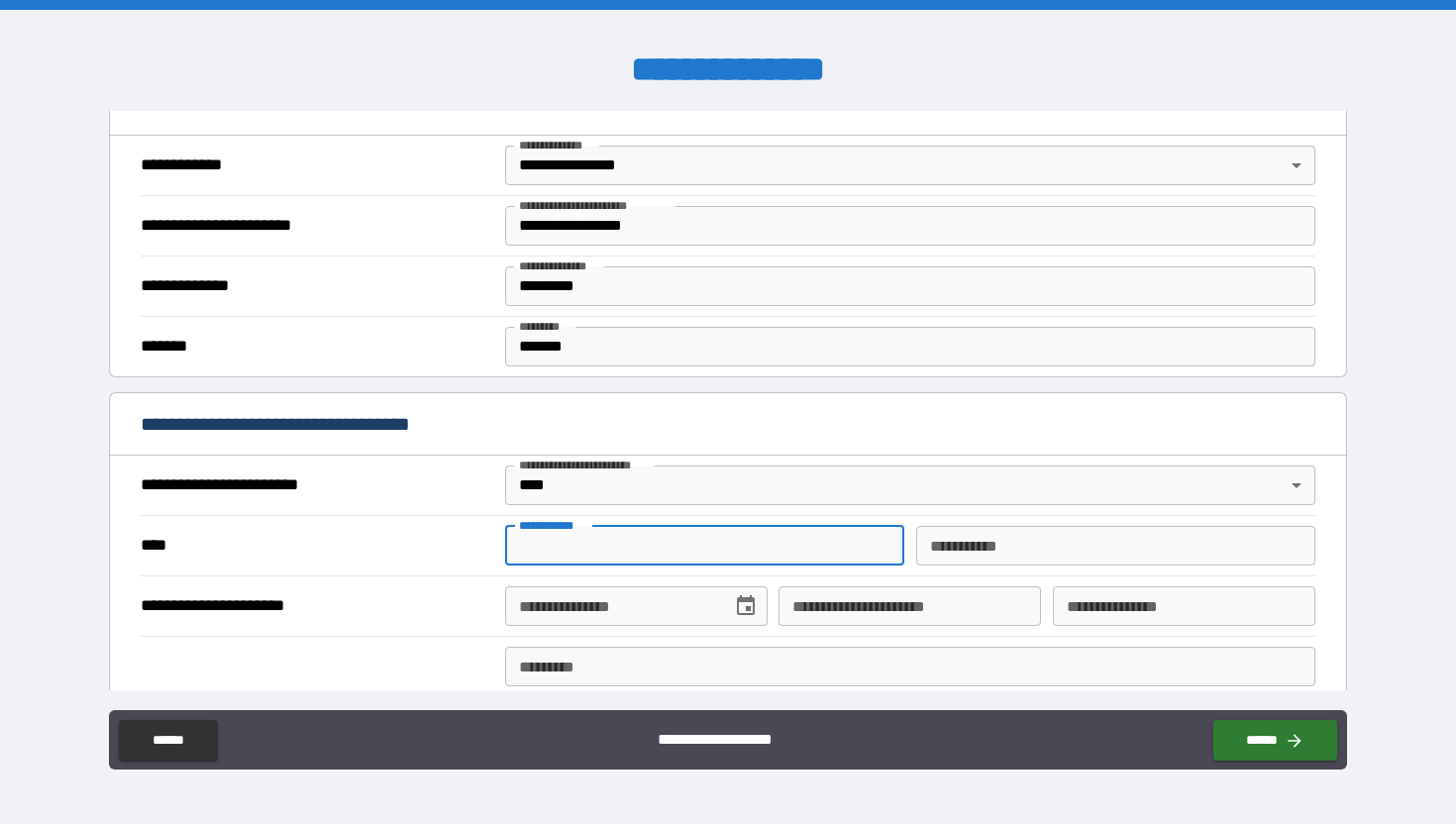 type on "*******" 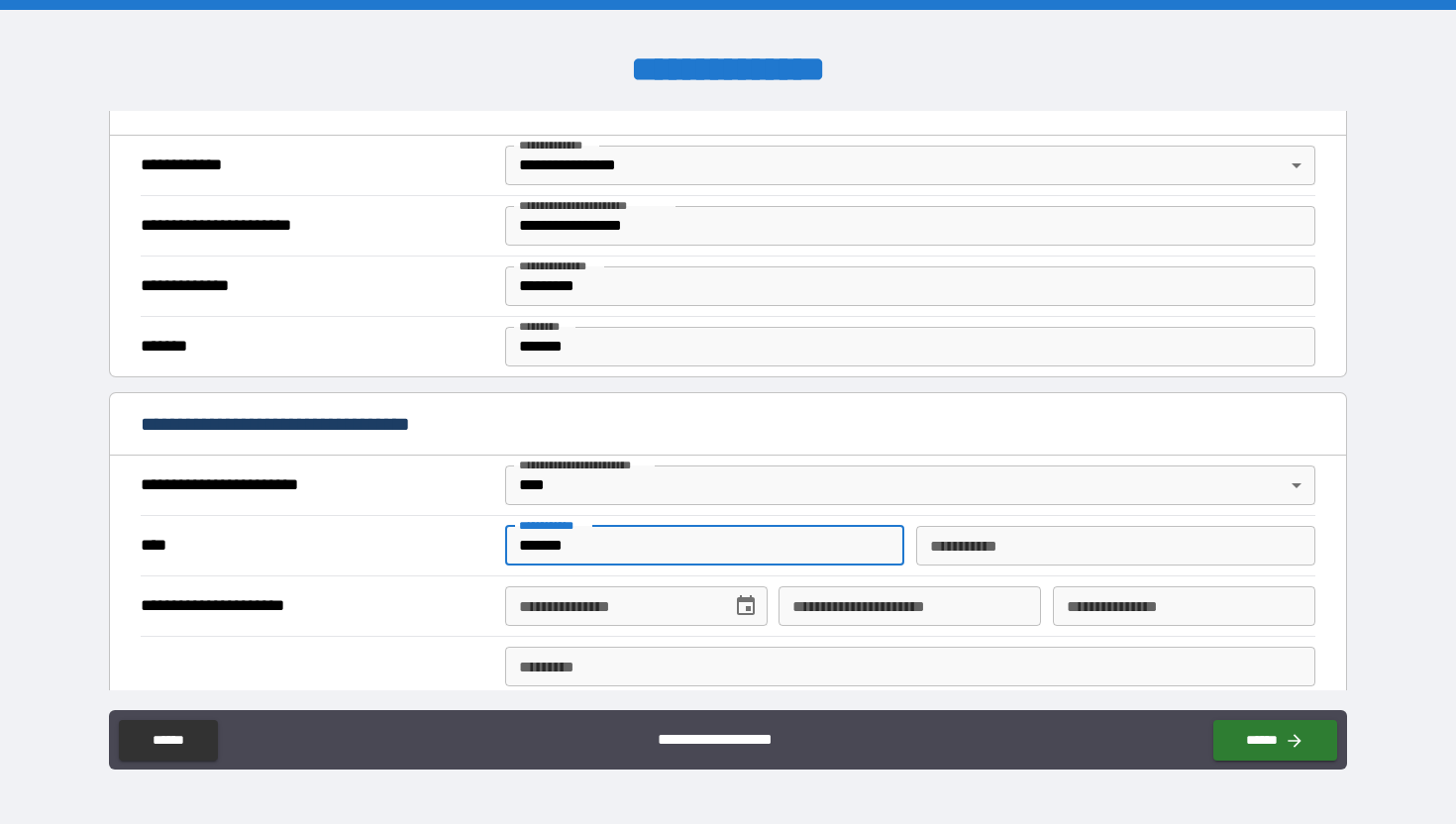 type on "*******" 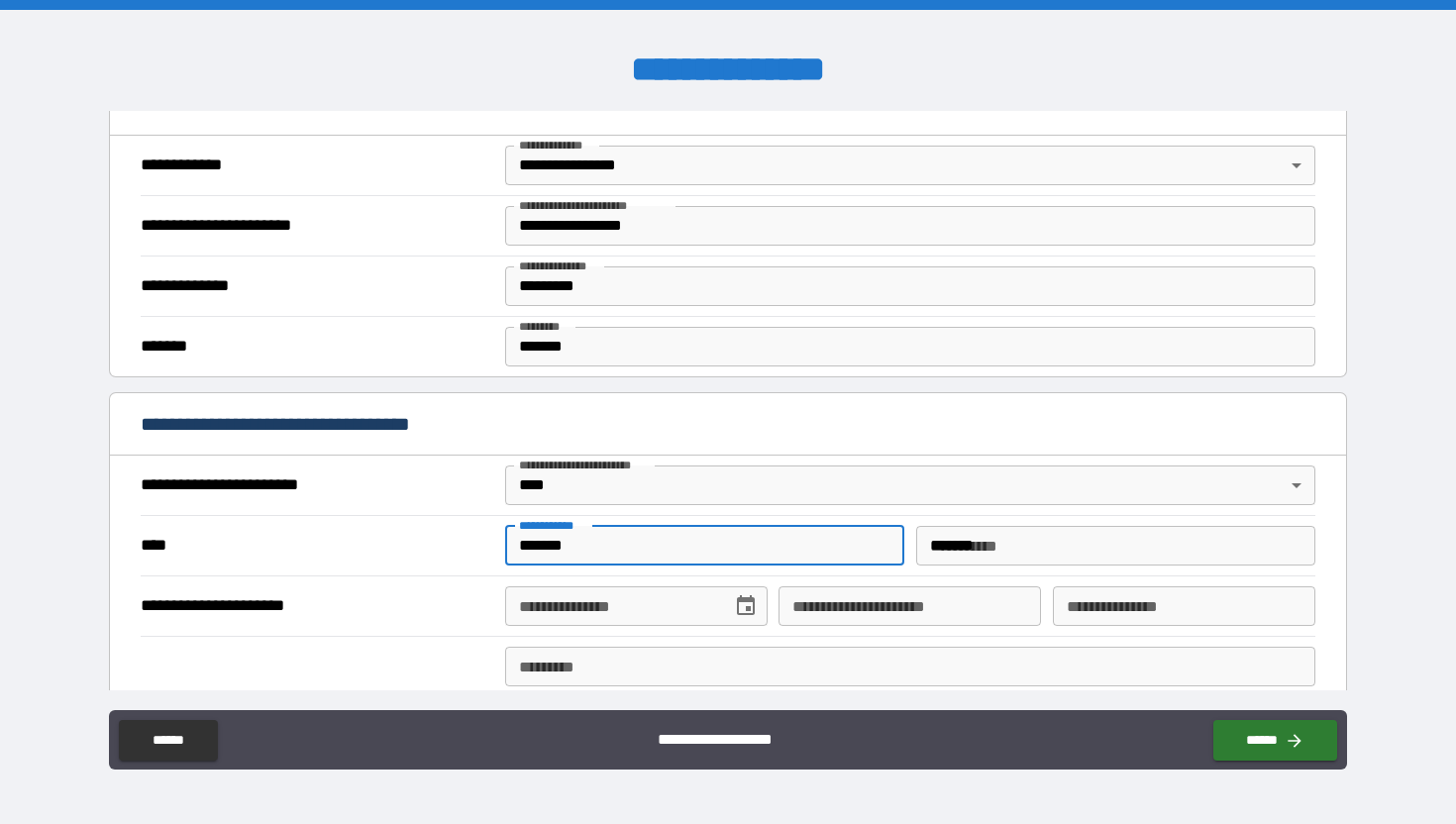 type on "**********" 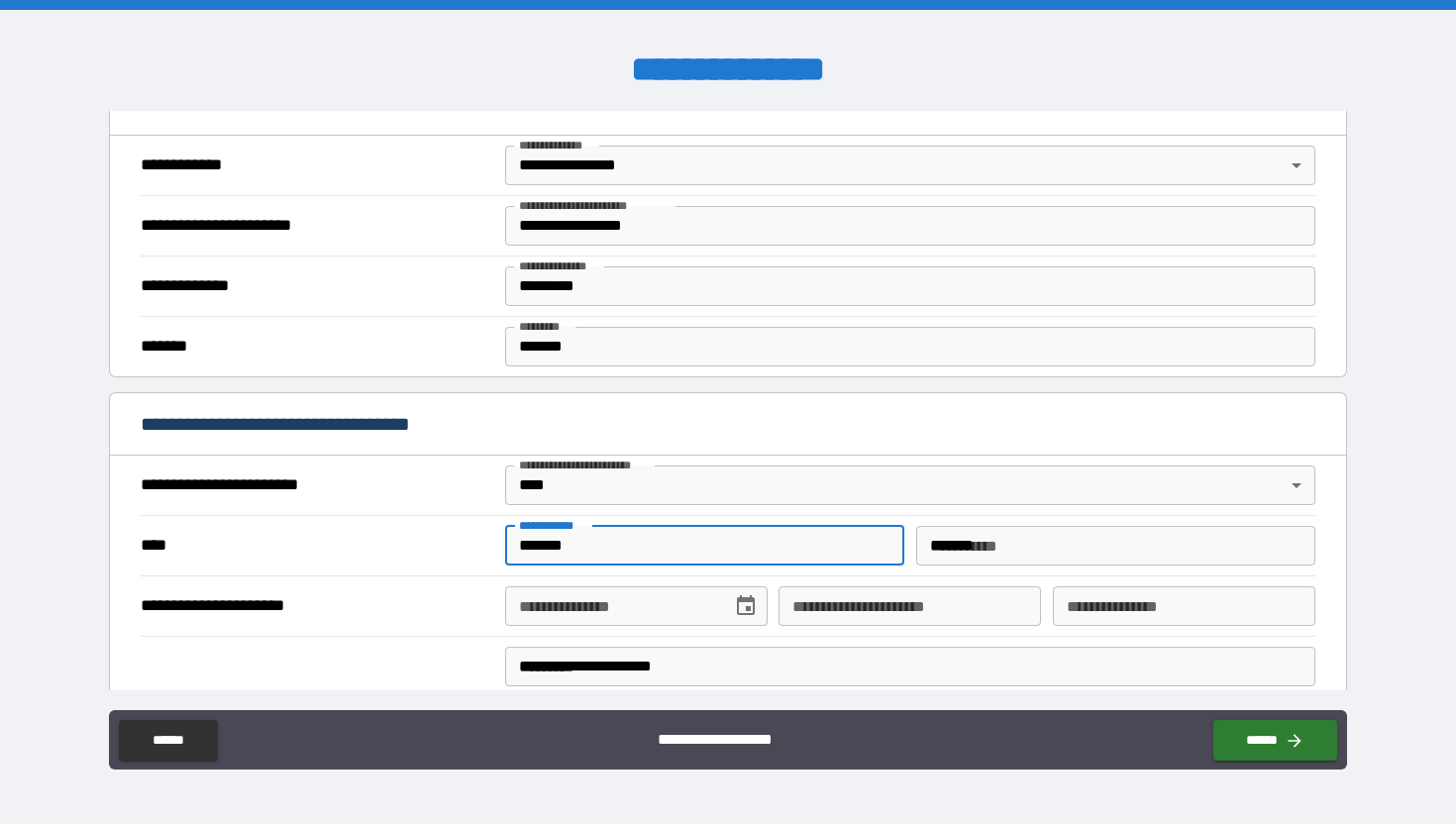 type on "*********" 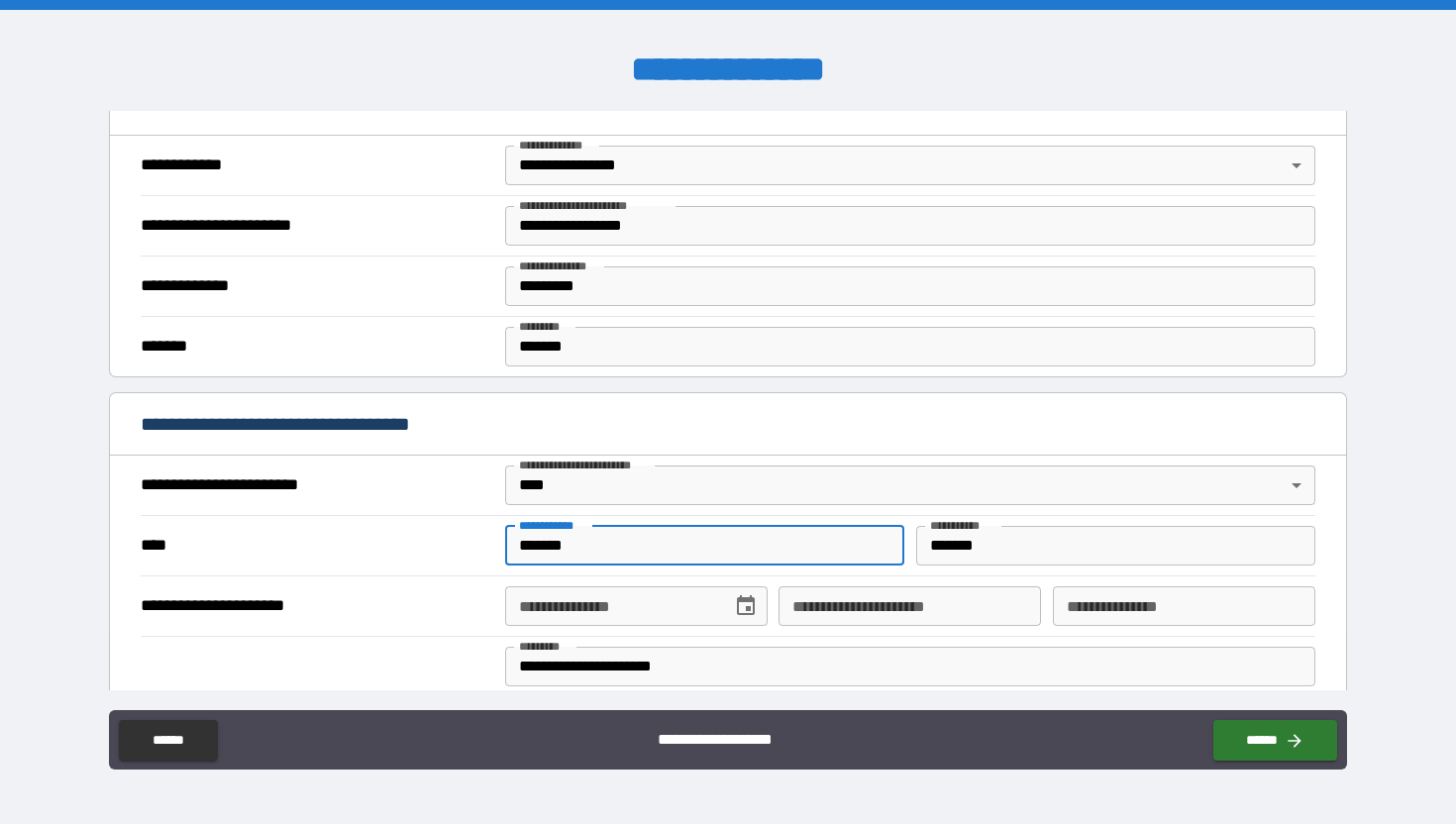 click on "**********" at bounding box center (611, 606) 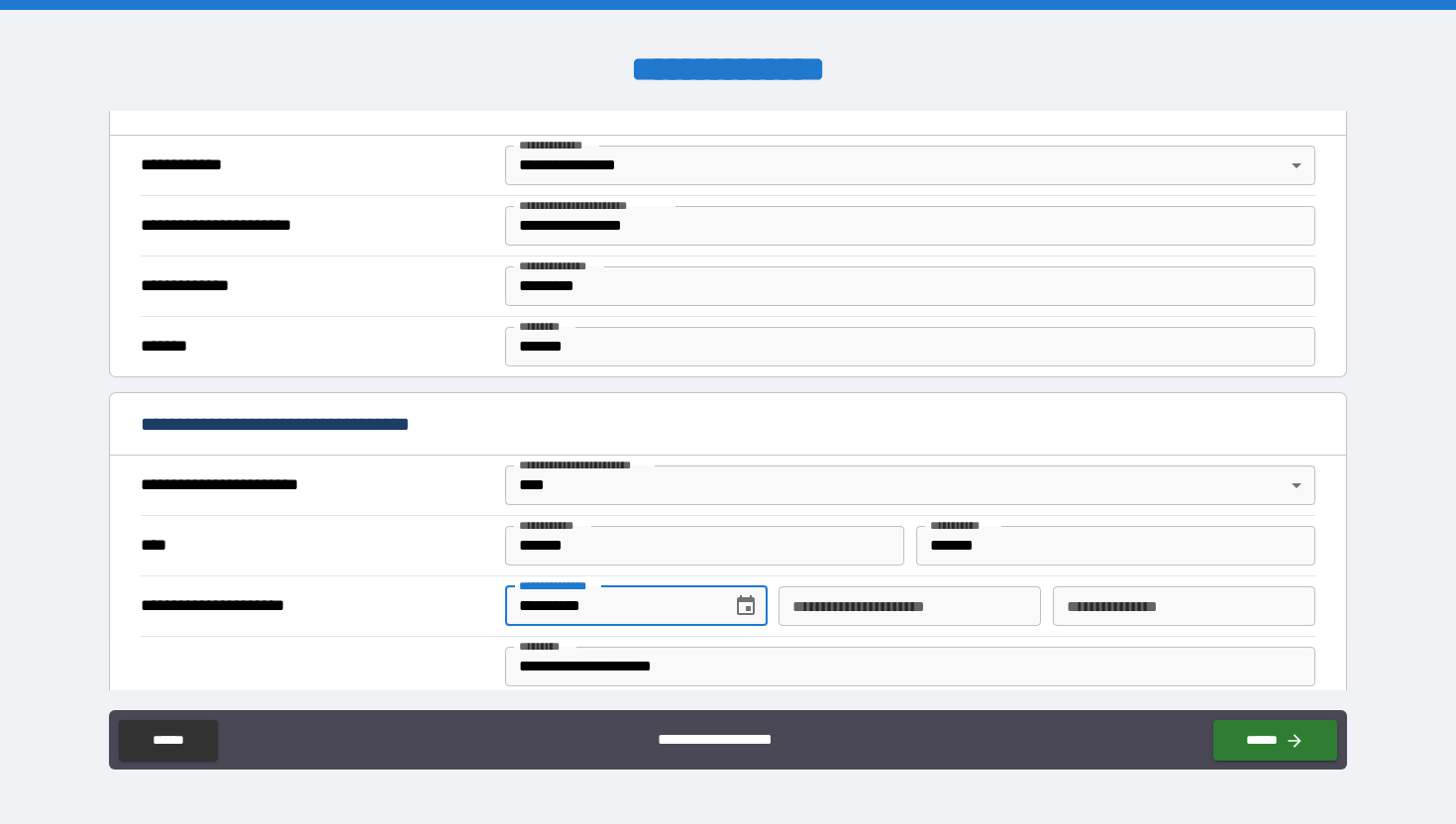 type on "**********" 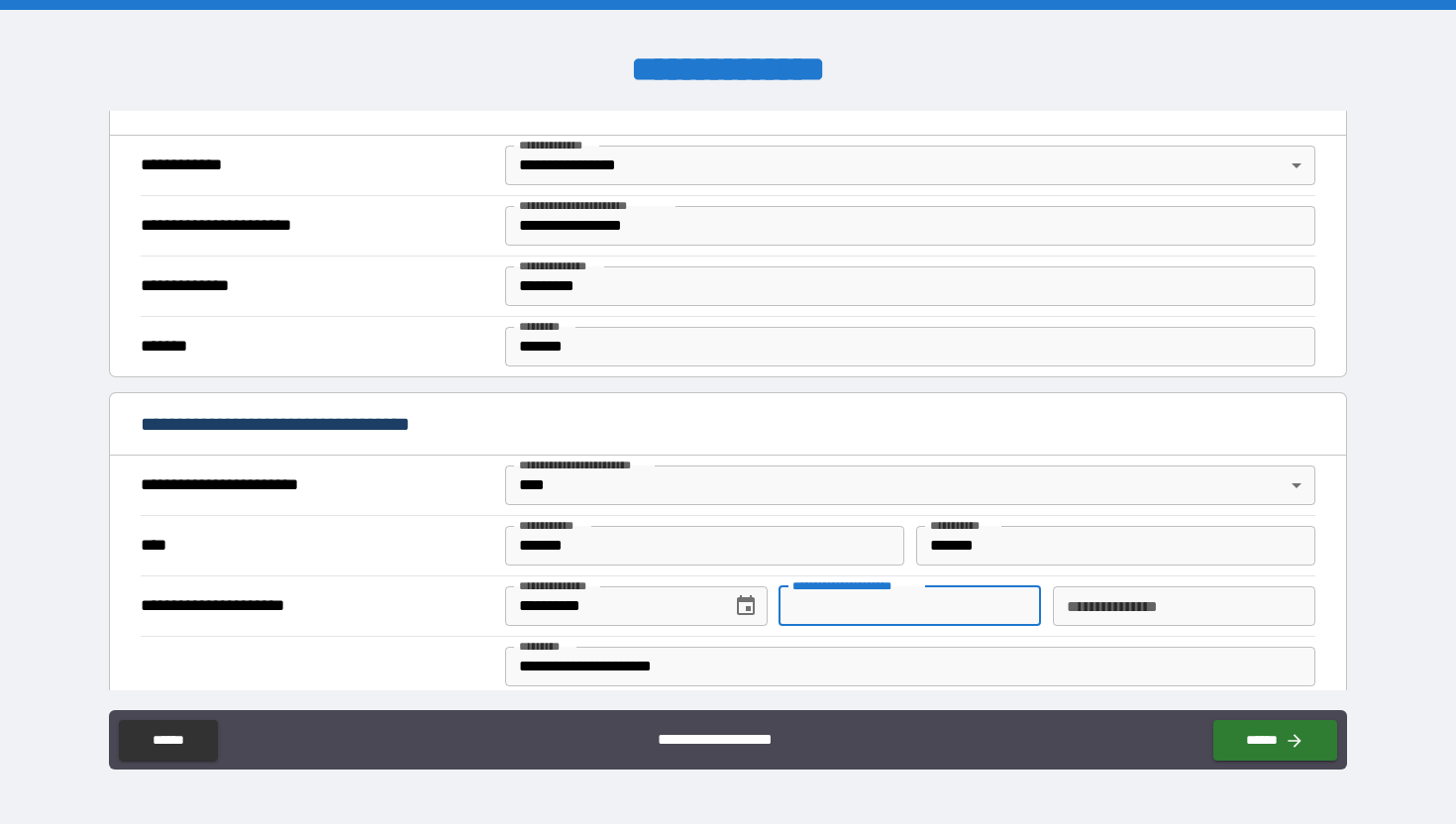 click on "**********" at bounding box center [909, 606] 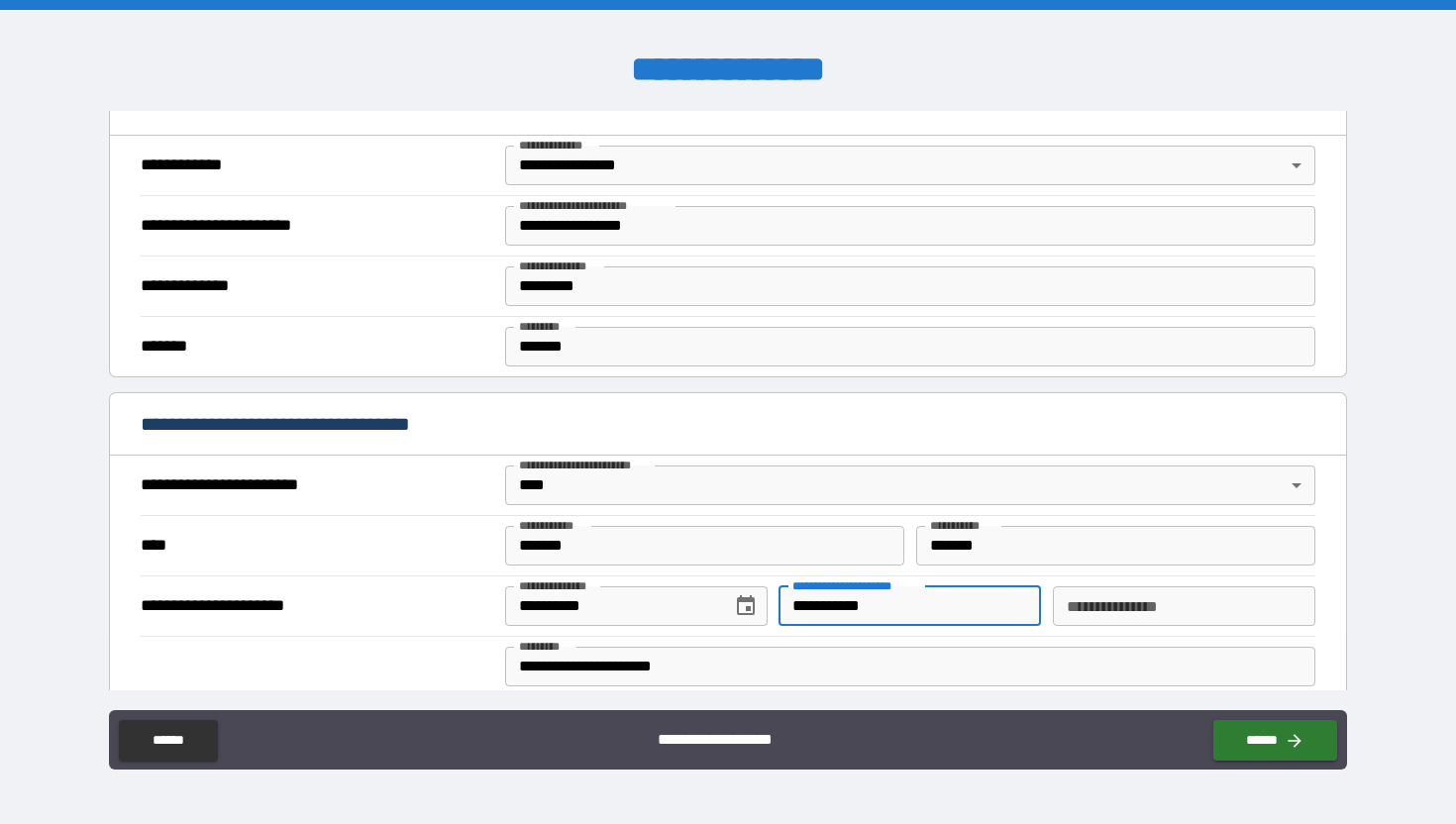 type on "**********" 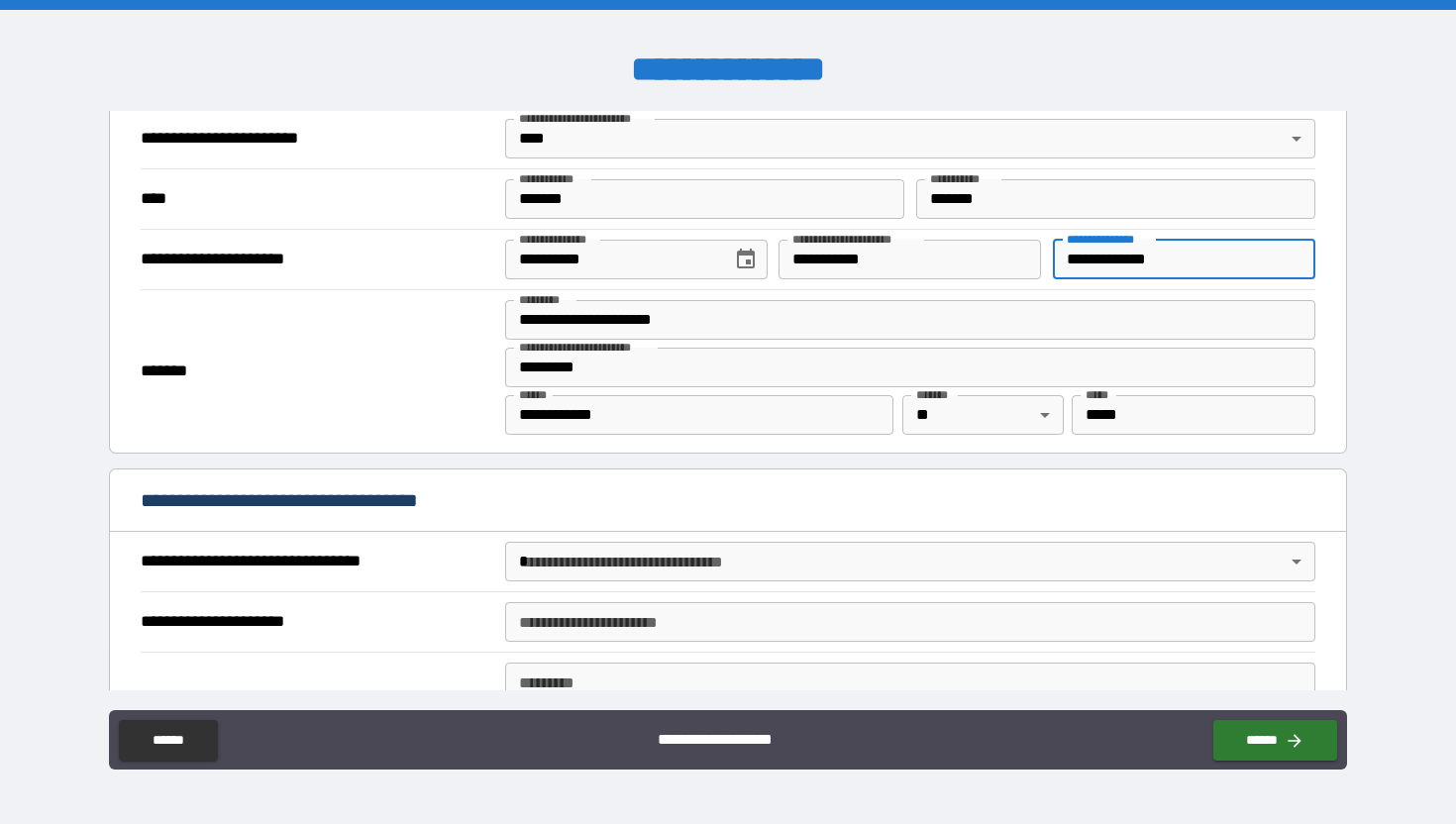 scroll, scrollTop: 775, scrollLeft: 0, axis: vertical 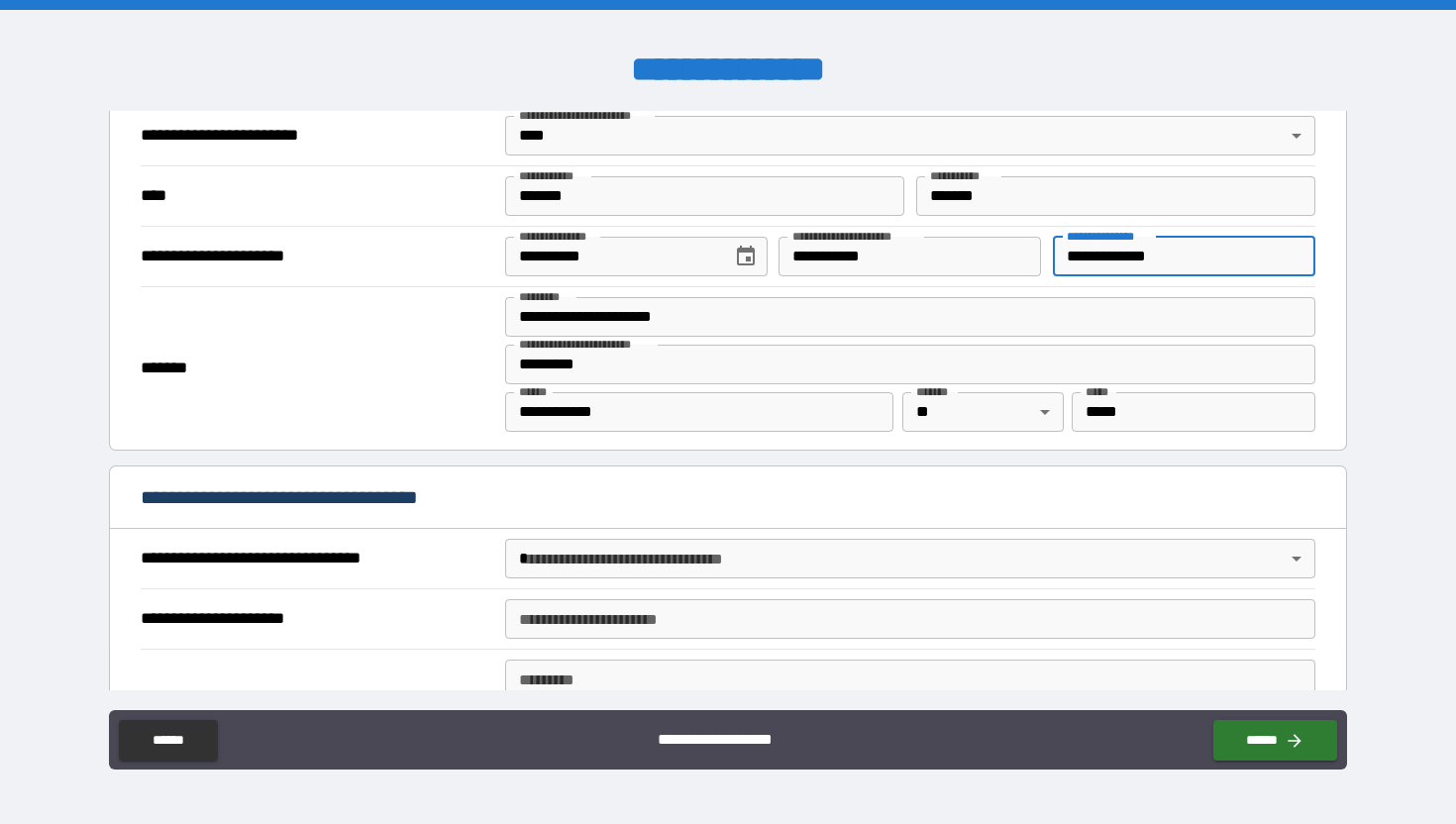 type on "**********" 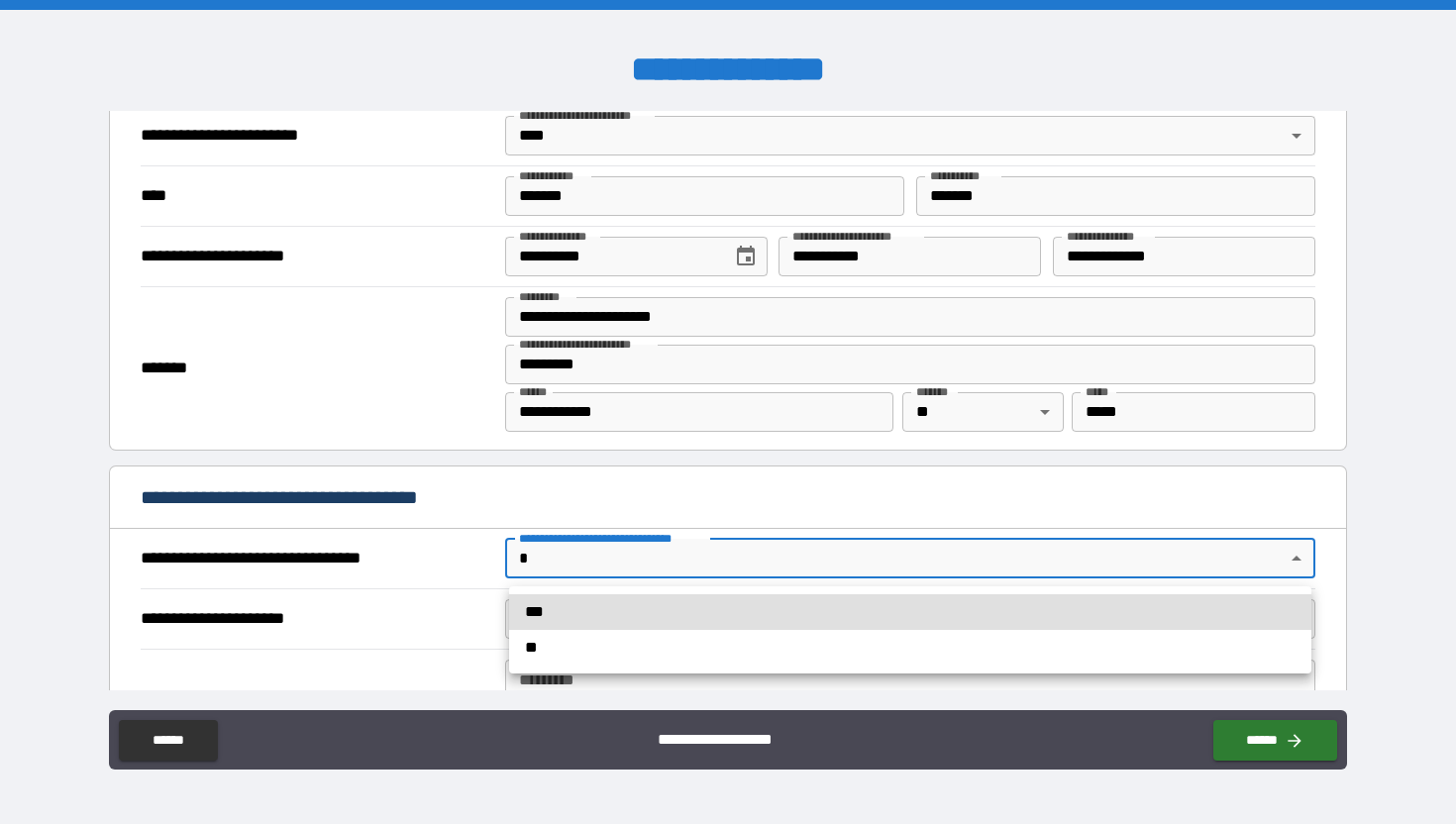click on "**********" at bounding box center [728, 412] 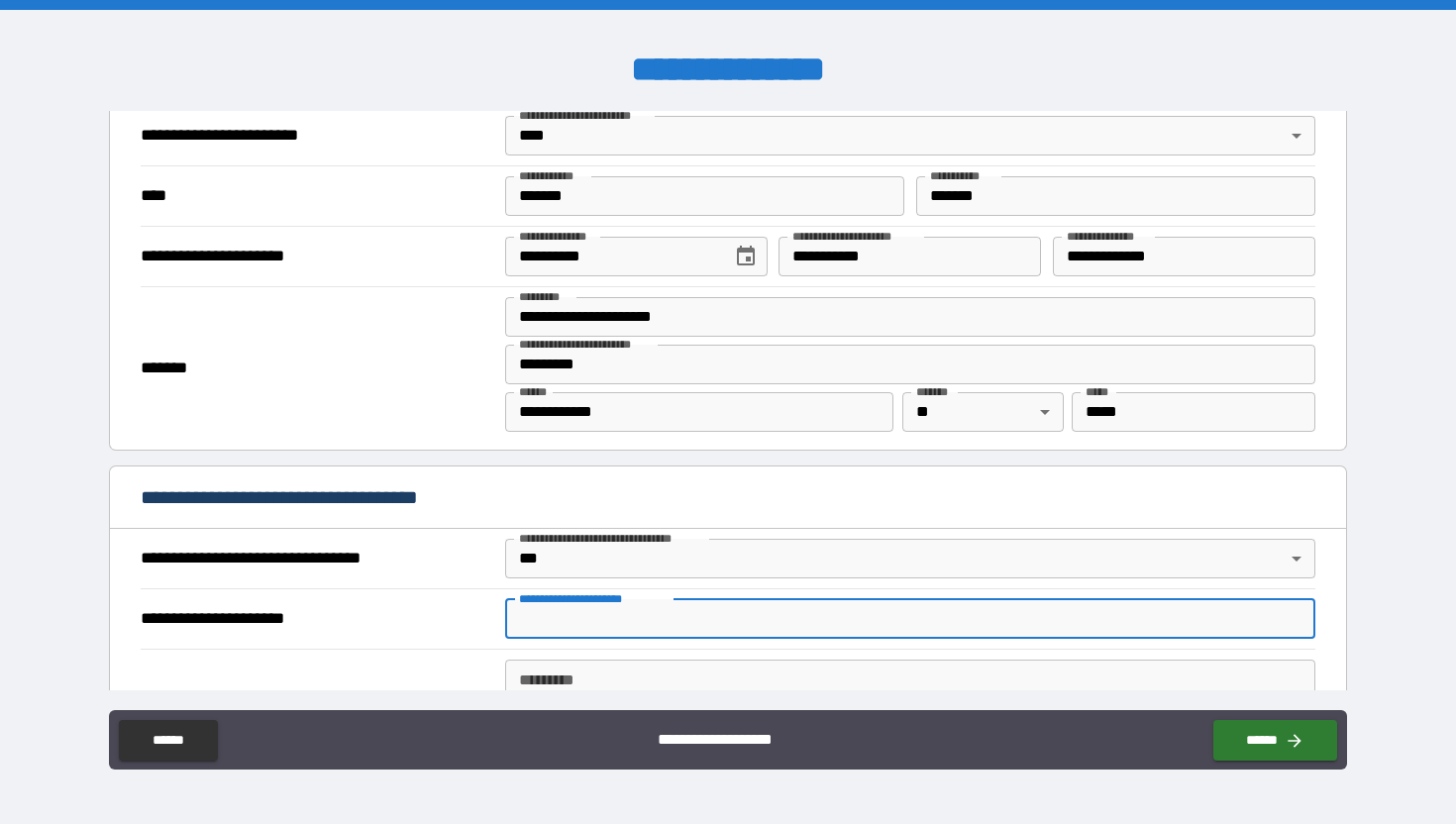 click on "**********" at bounding box center [910, 619] 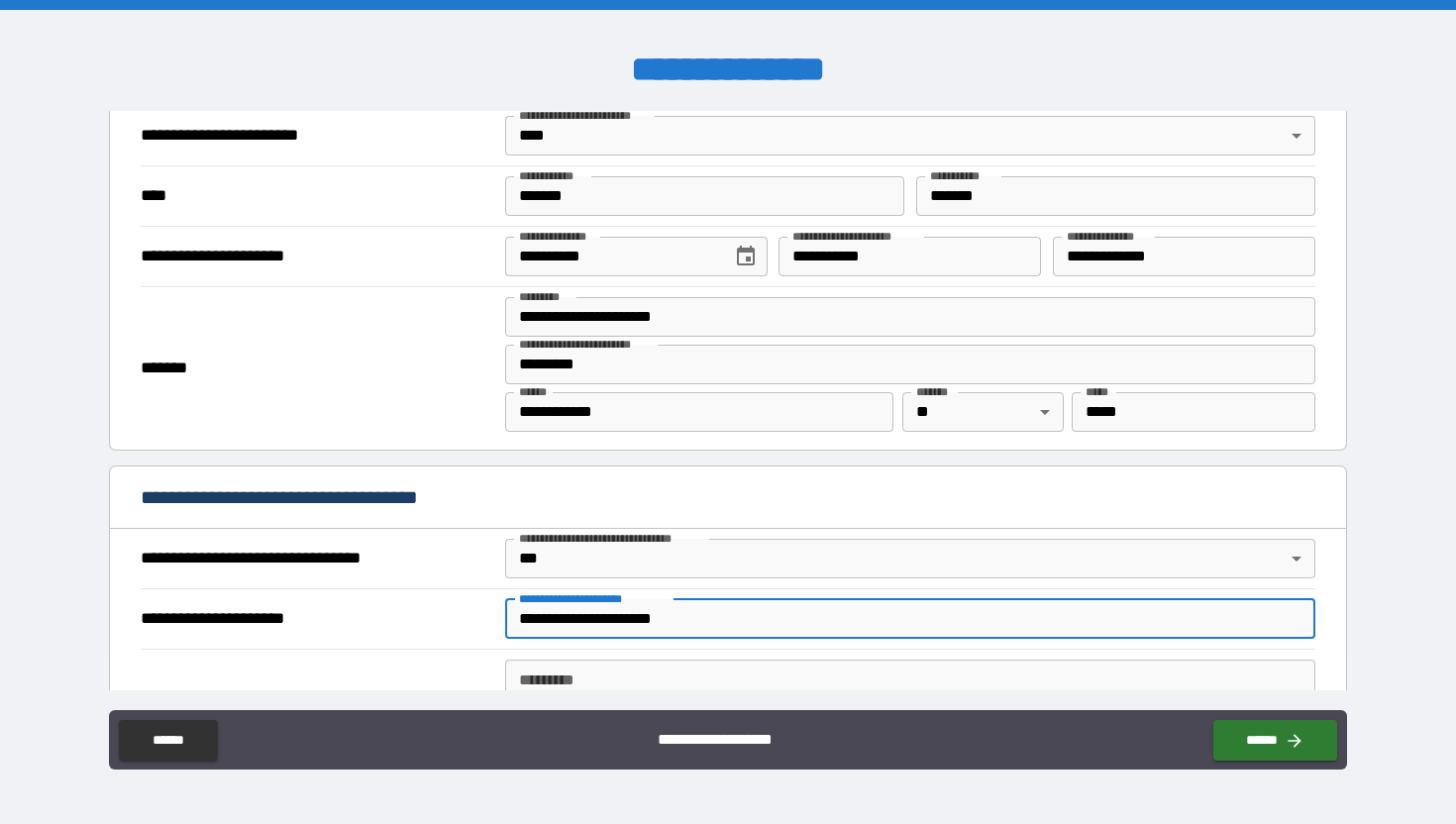 type on "**********" 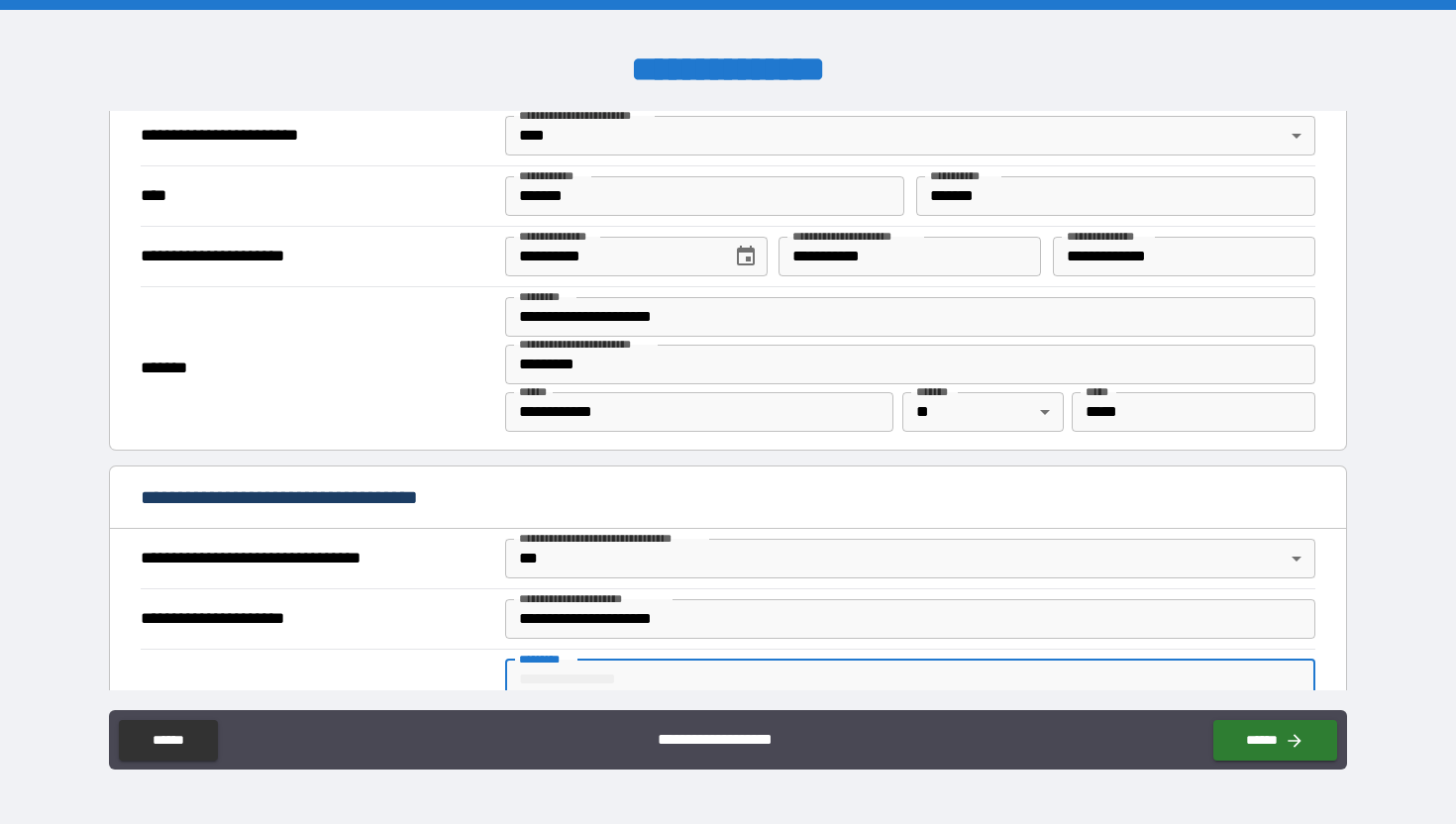 scroll, scrollTop: 783, scrollLeft: 0, axis: vertical 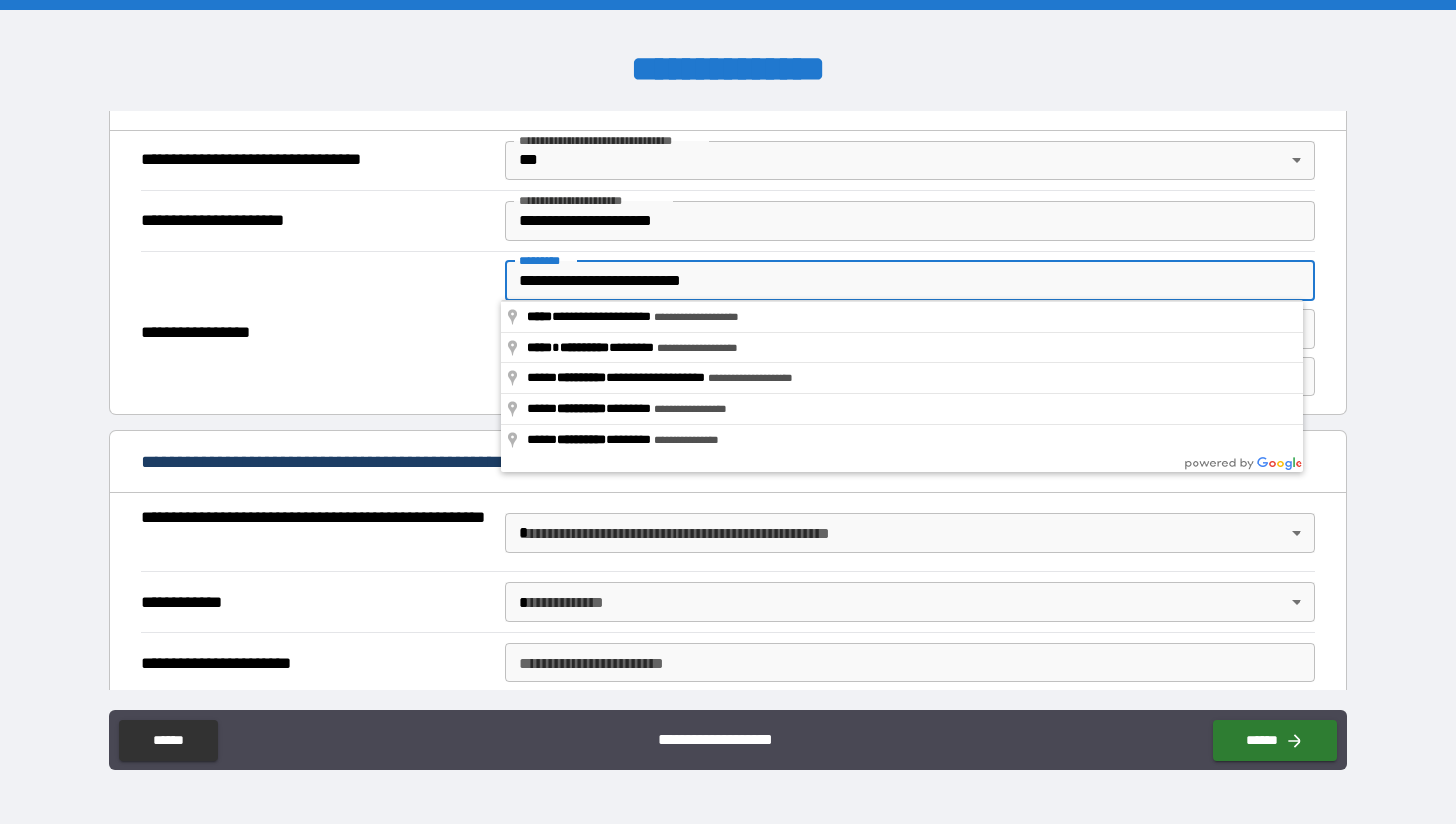 click on "**********" at bounding box center (910, 281) 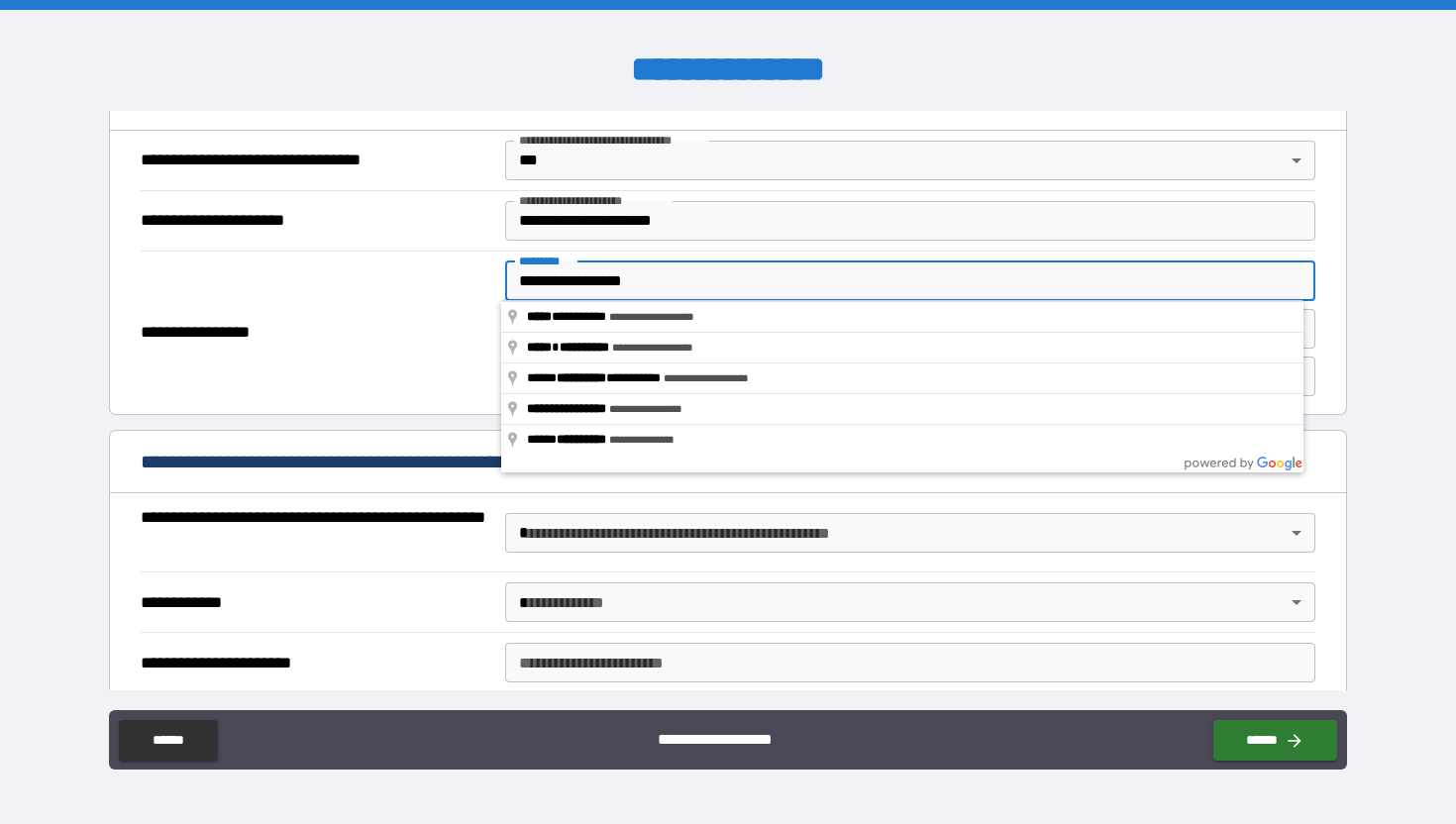 type on "**********" 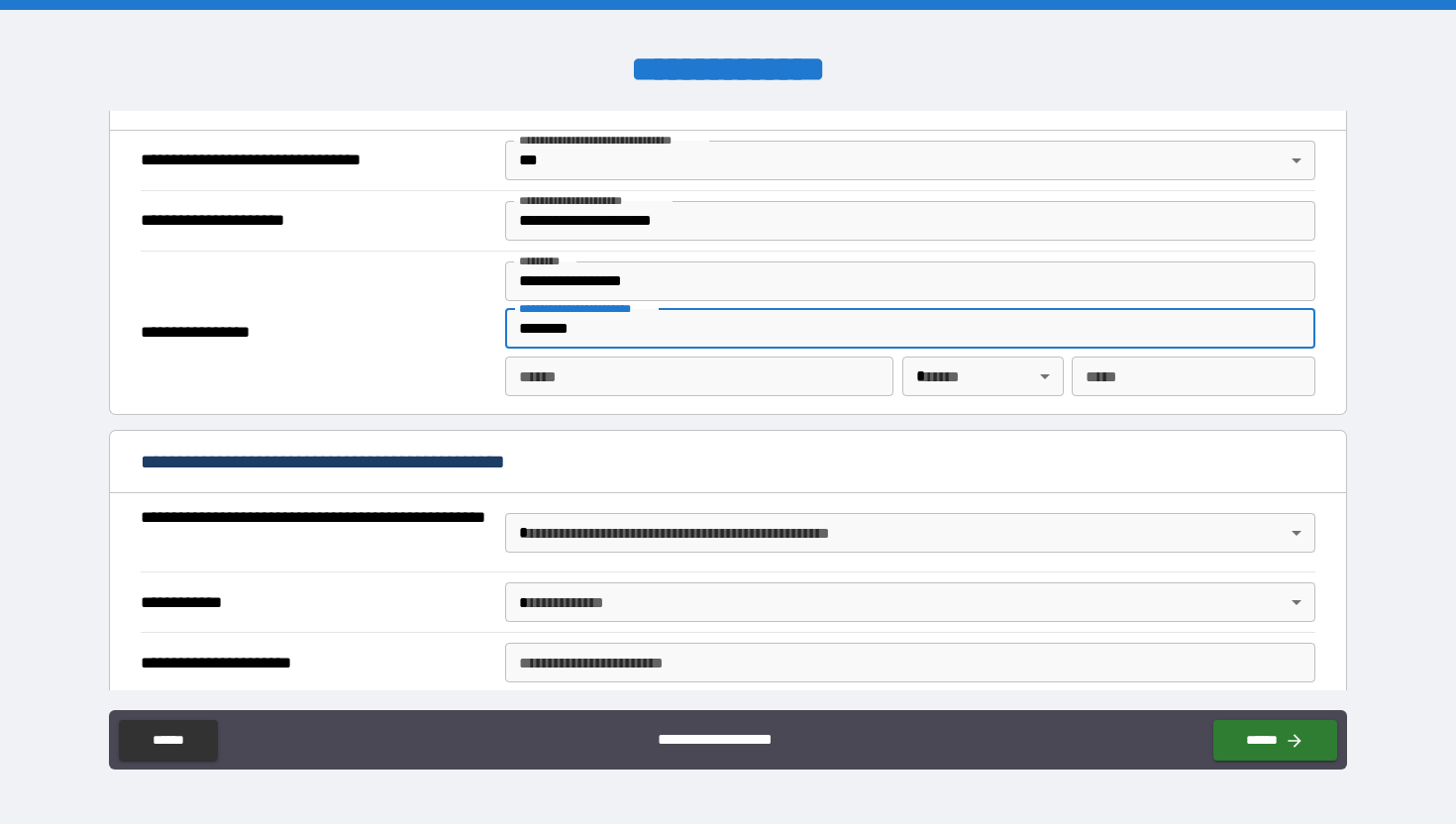 type on "********" 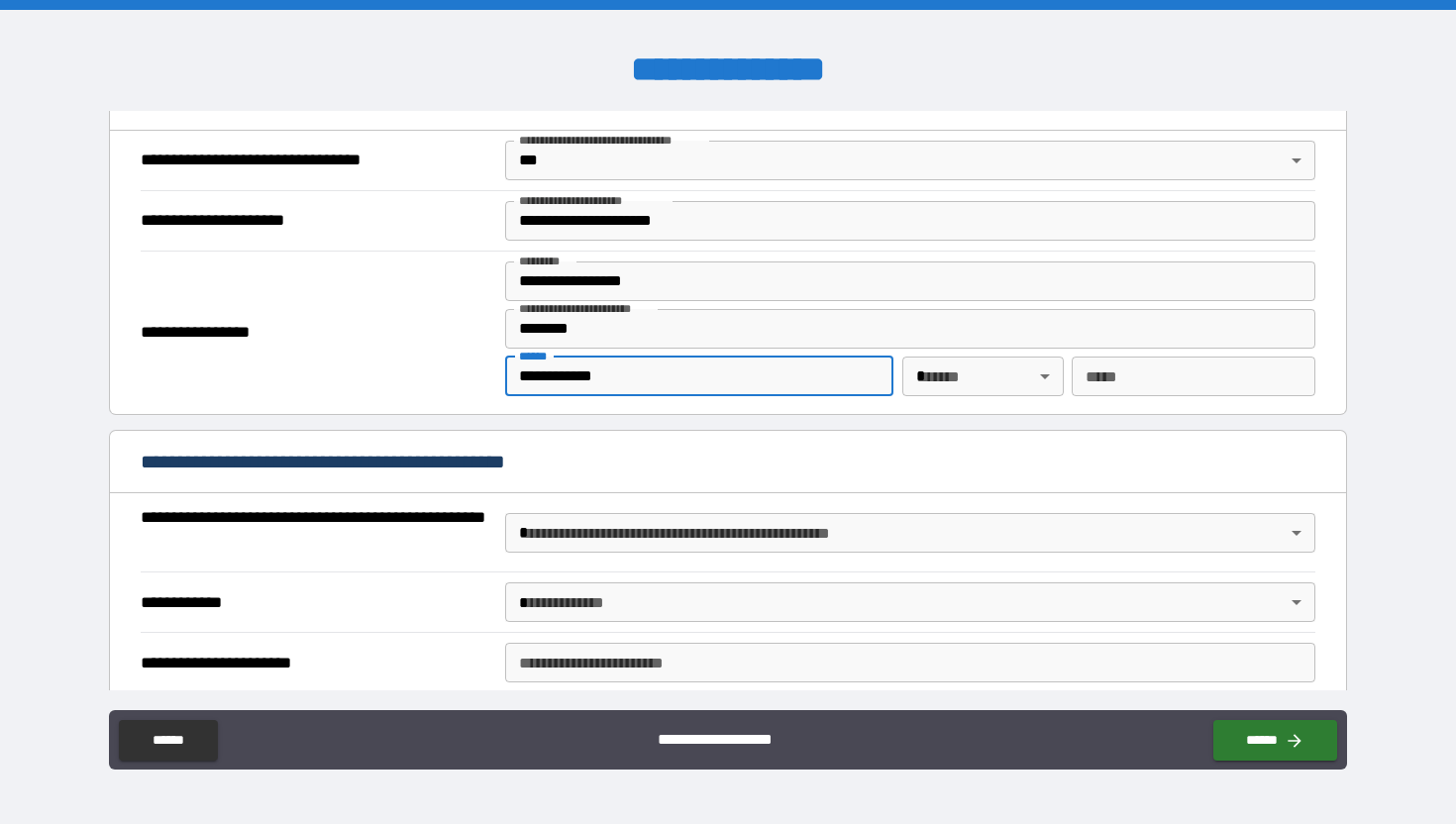 type on "**********" 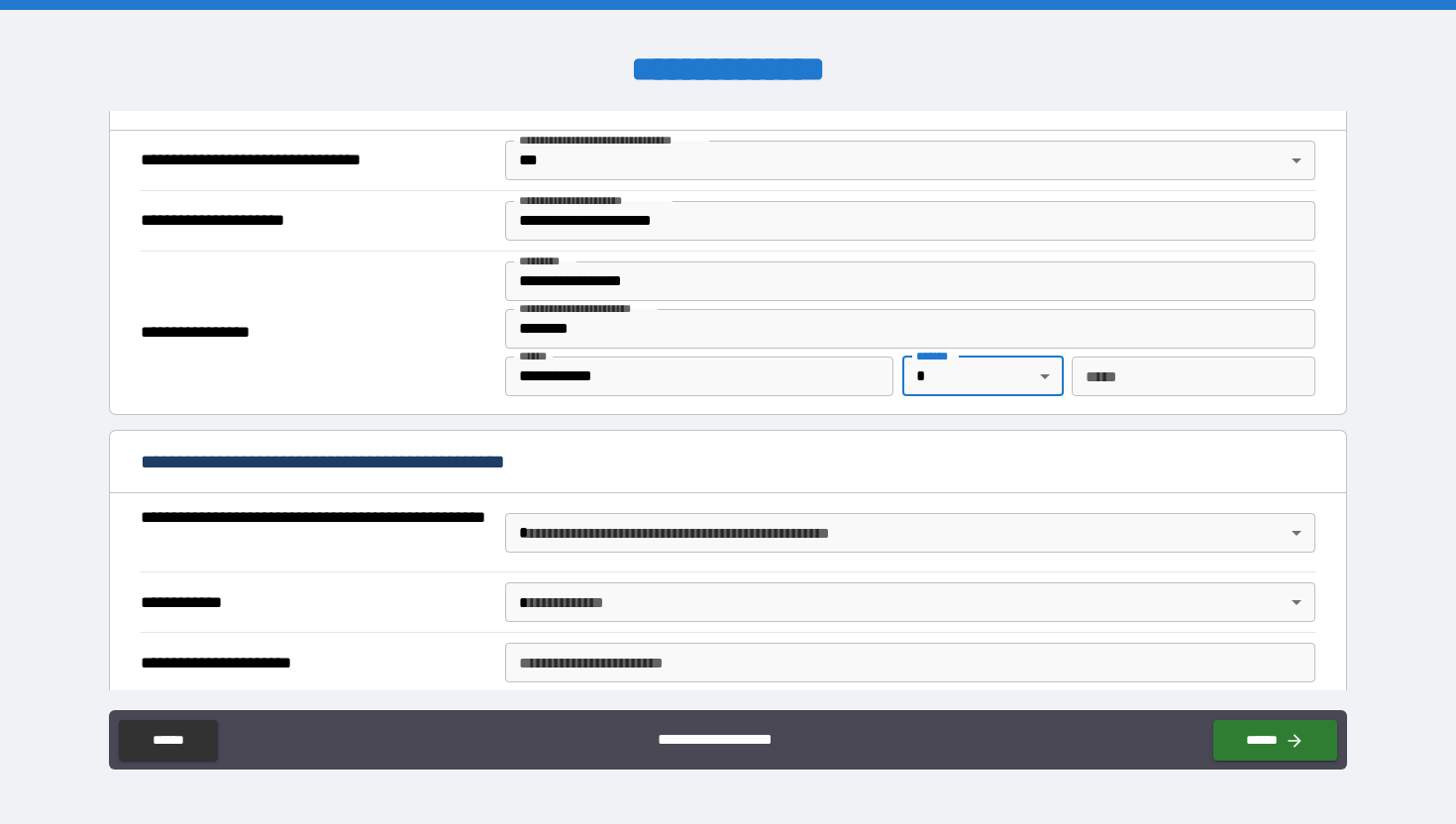 click on "**********" at bounding box center [728, 412] 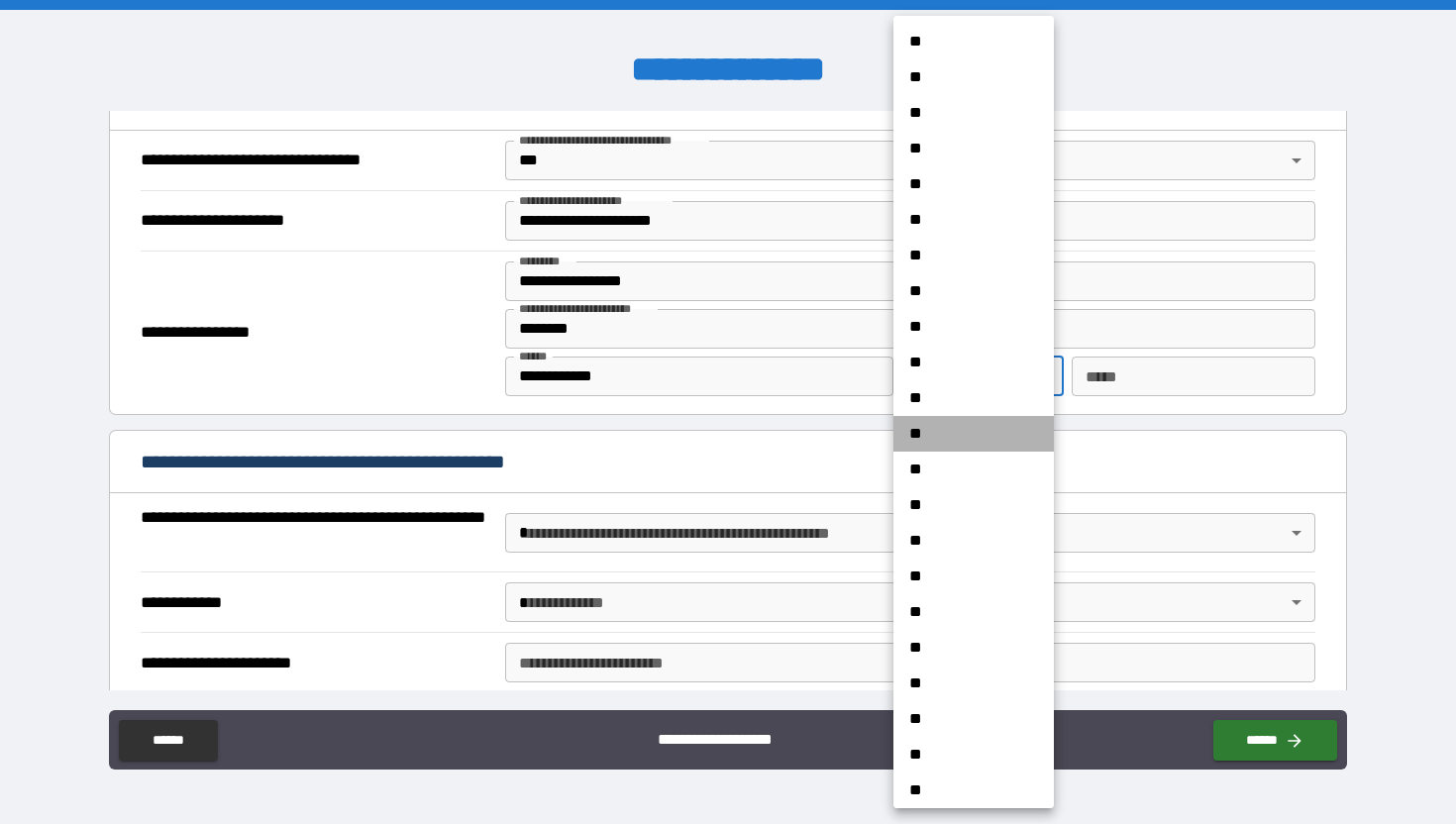 click on "**" at bounding box center (974, 434) 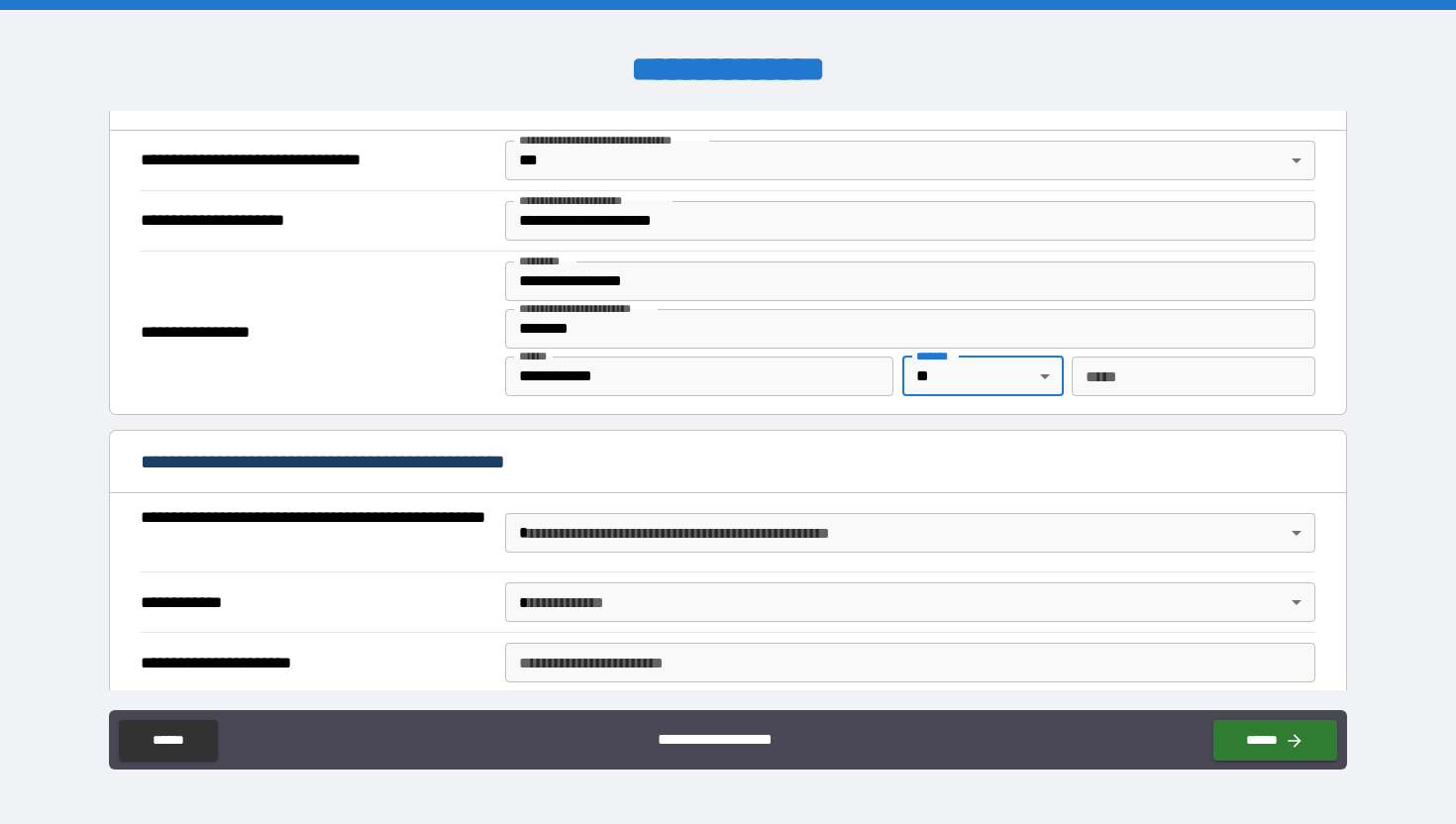 click on "***   *" at bounding box center (1193, 376) 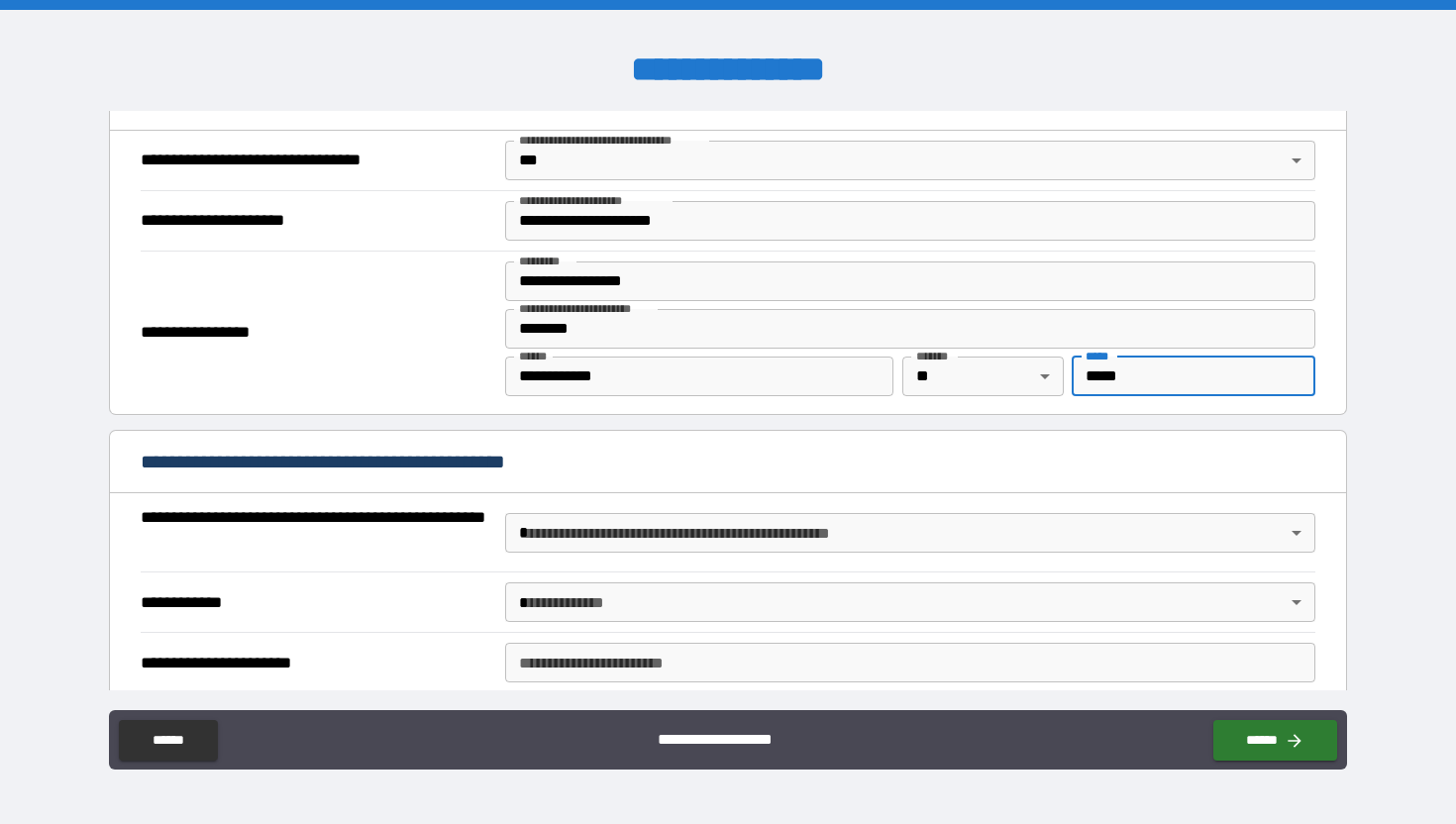 type on "*****" 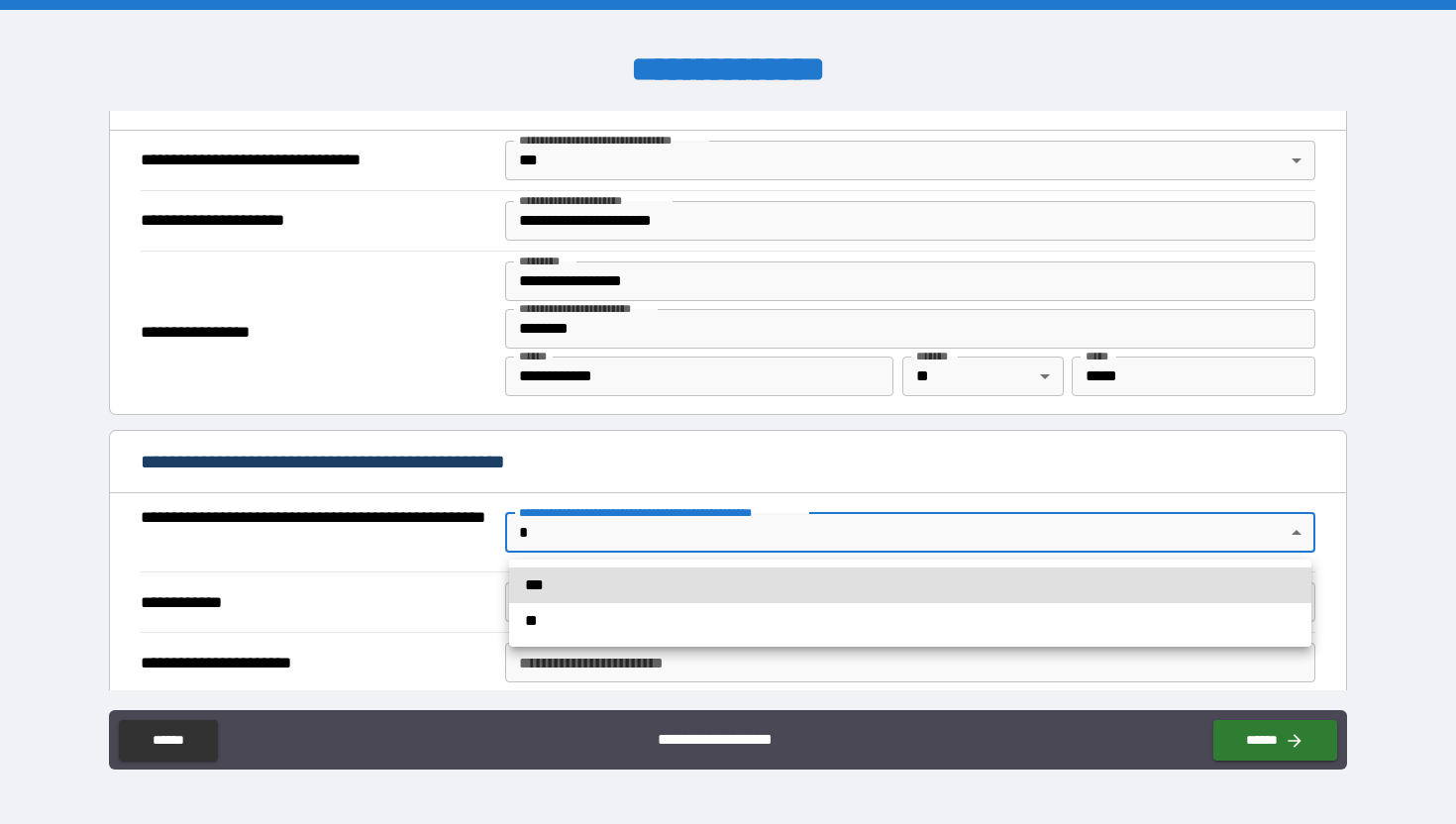 click on "**********" at bounding box center [728, 412] 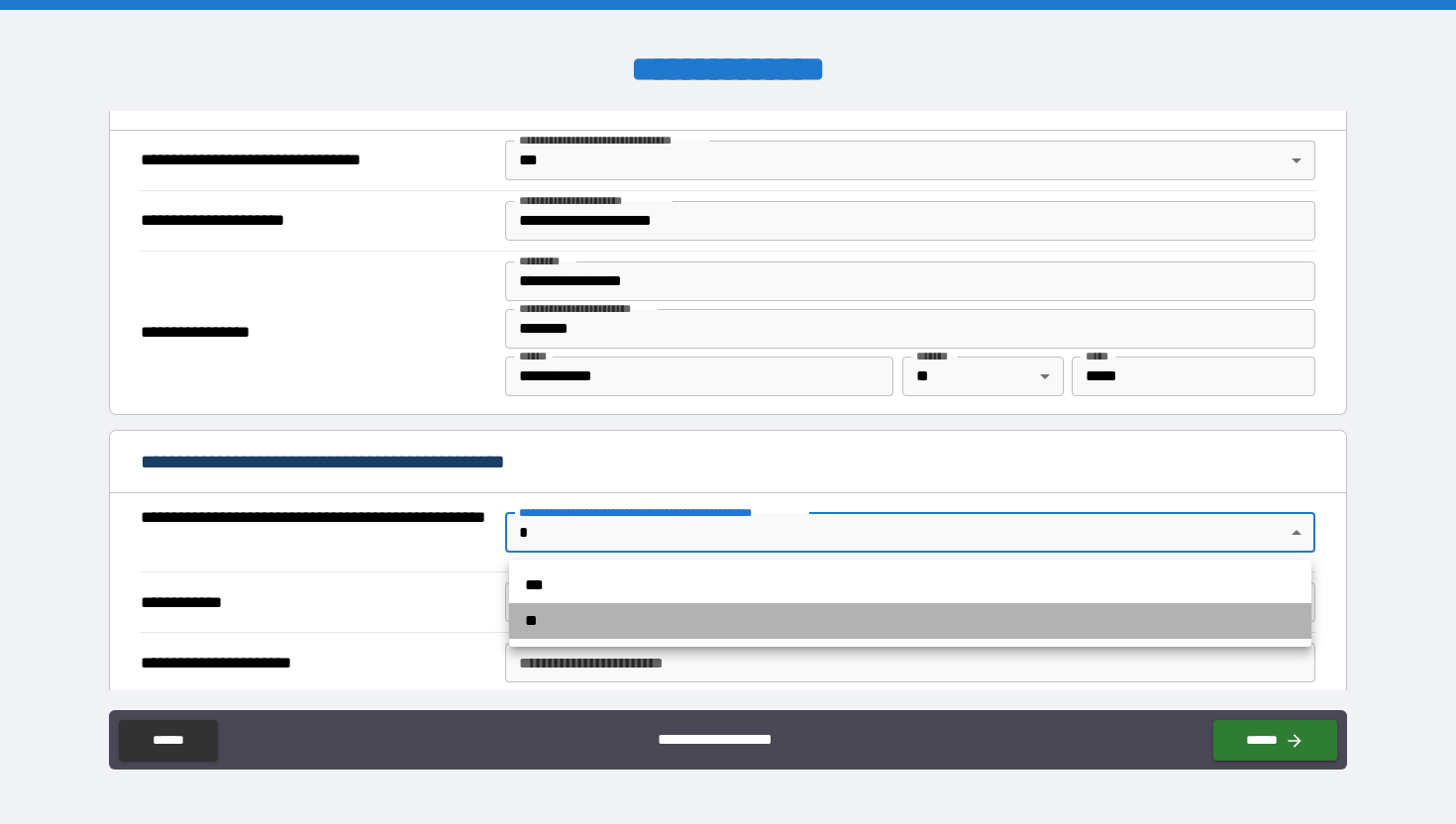 click on "**" at bounding box center [910, 621] 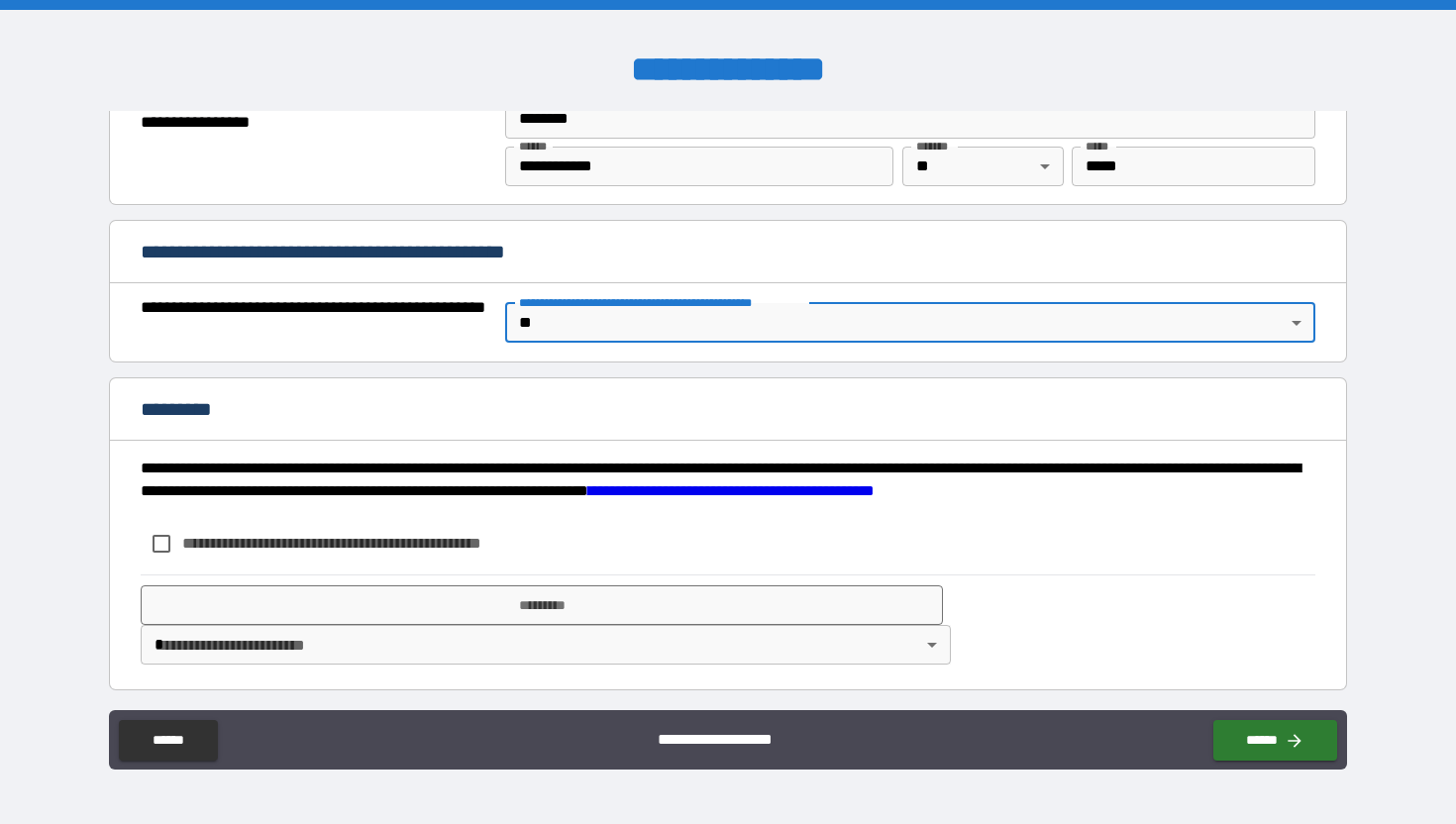 scroll, scrollTop: 1388, scrollLeft: 0, axis: vertical 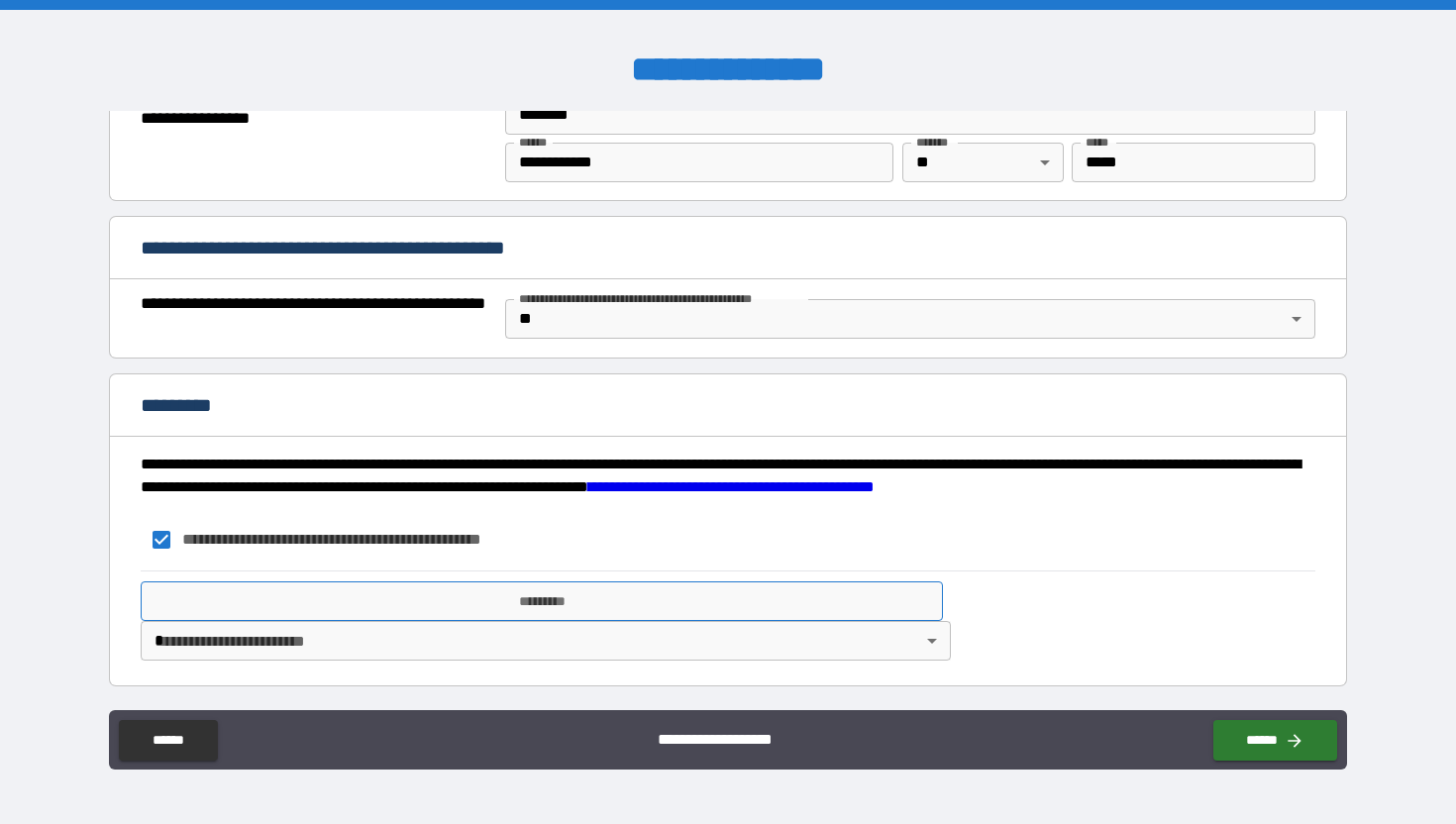 click on "*********" at bounding box center [542, 601] 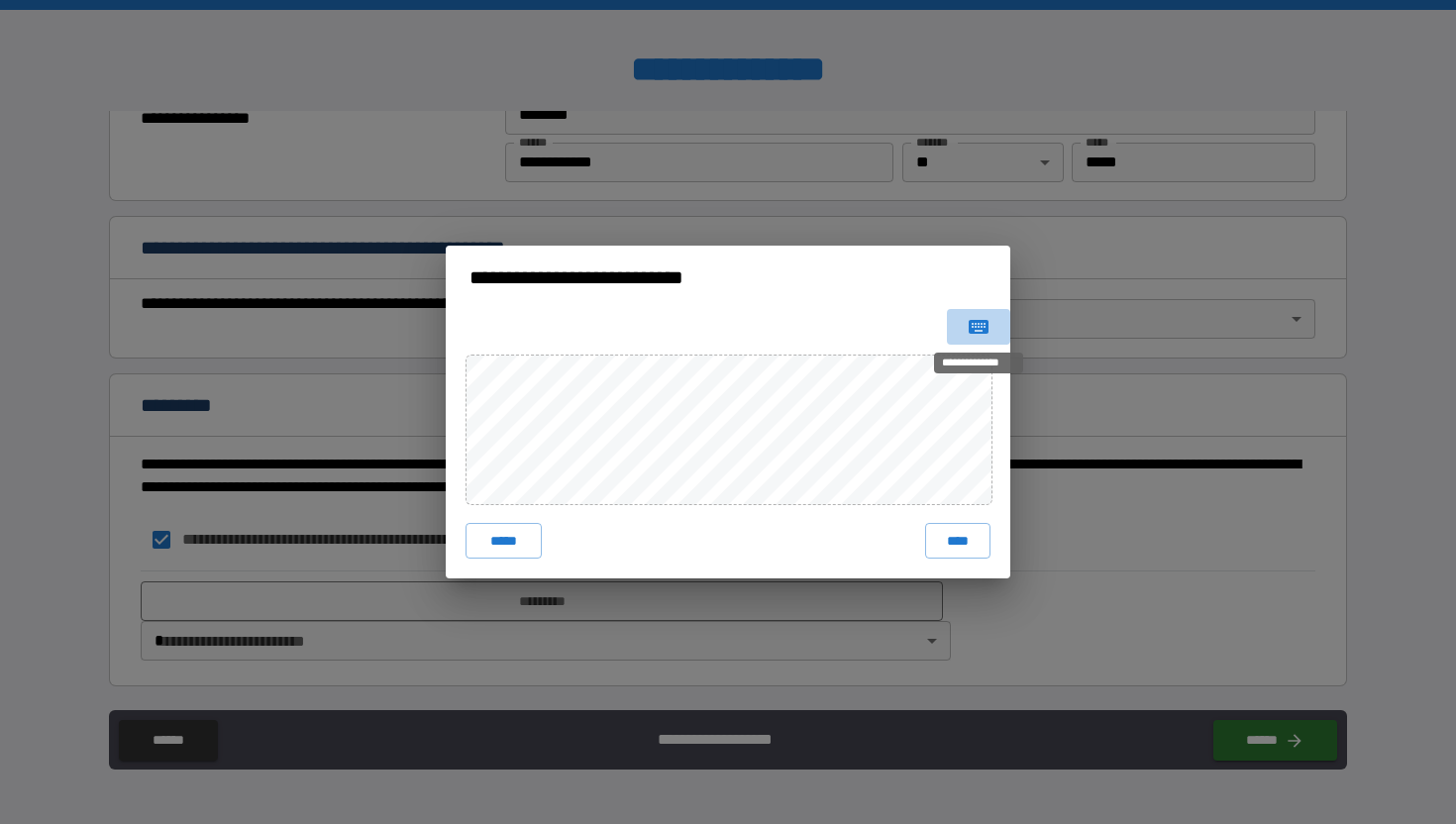 click 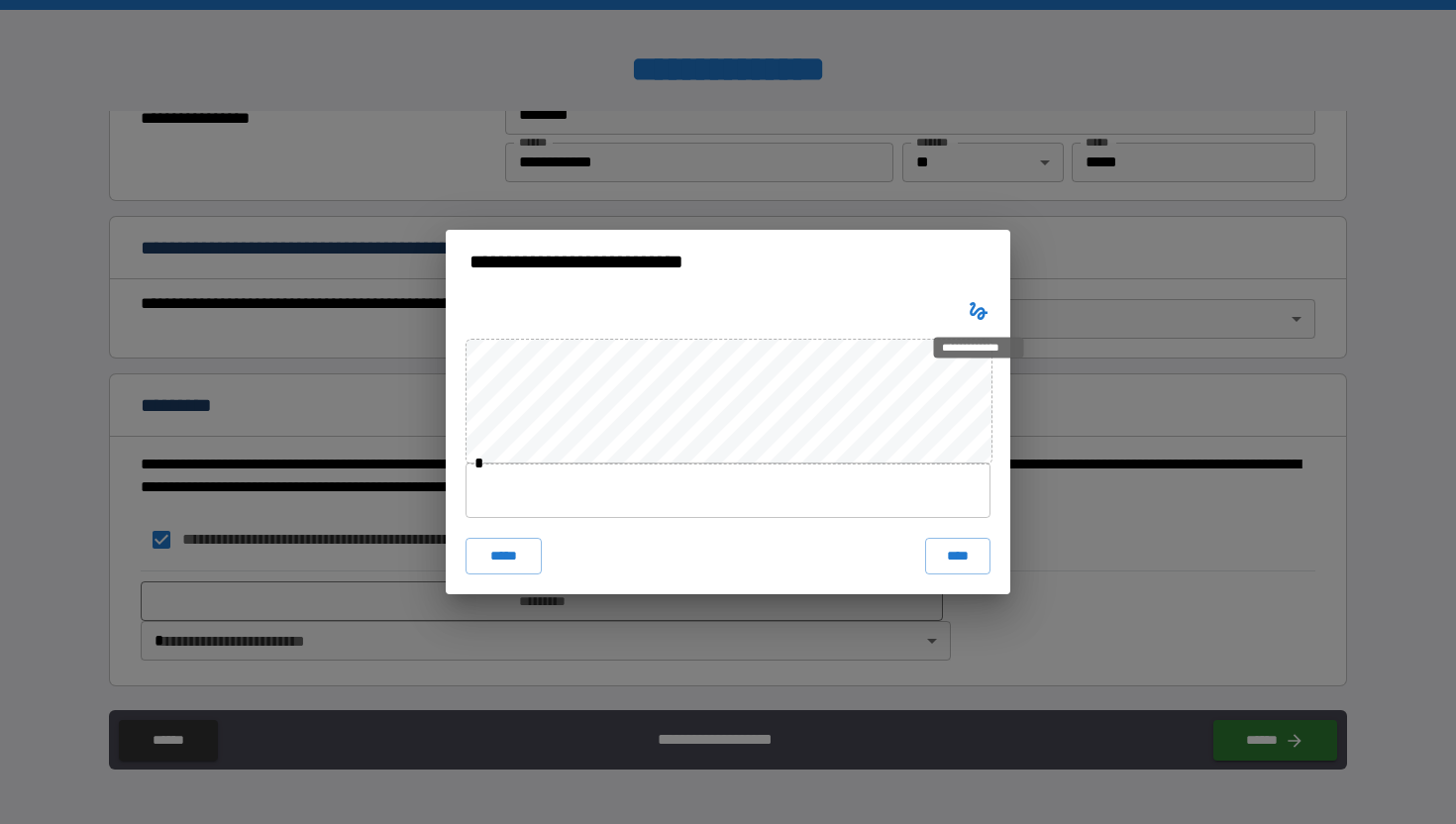 type 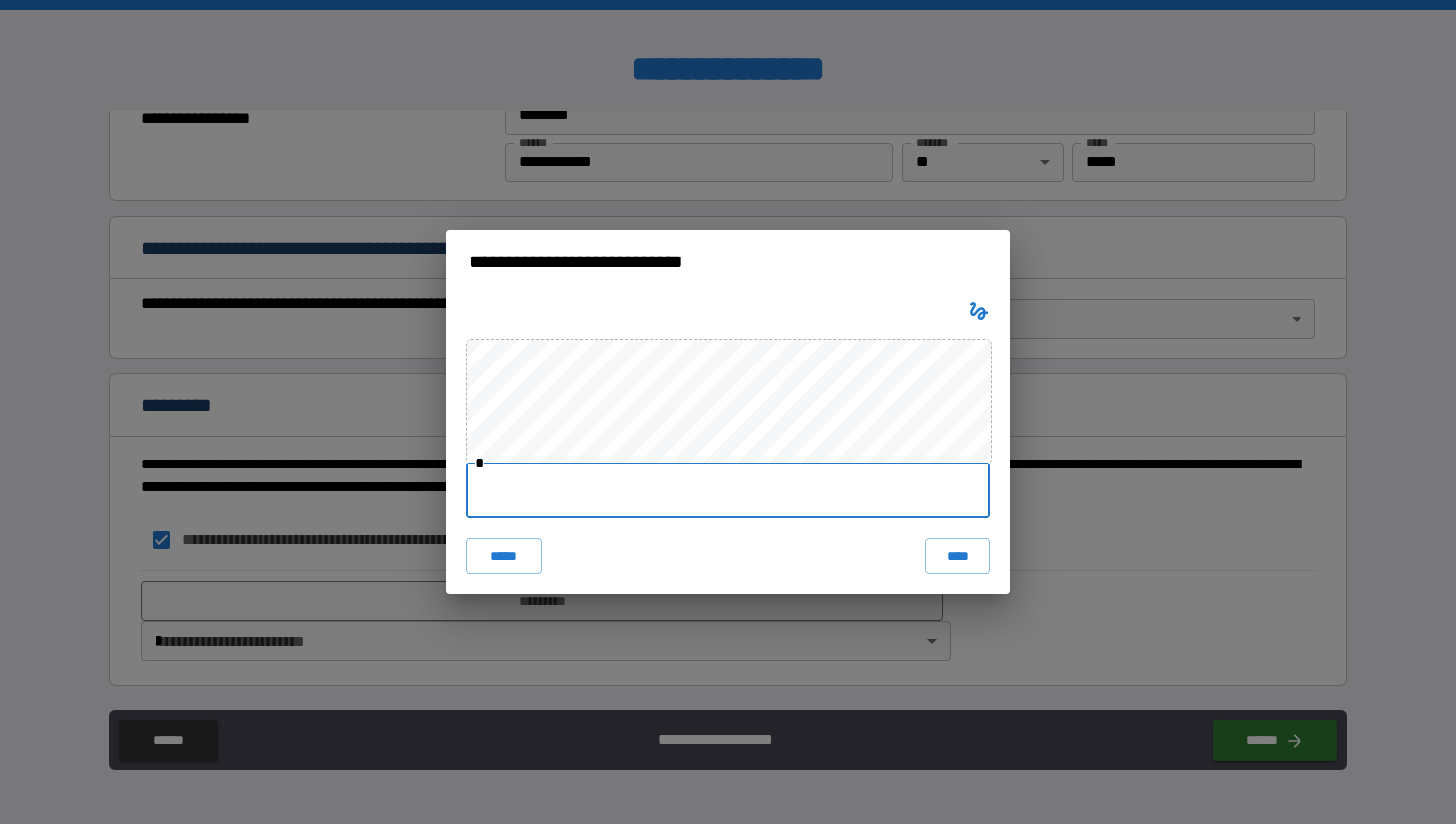 click at bounding box center (728, 490) 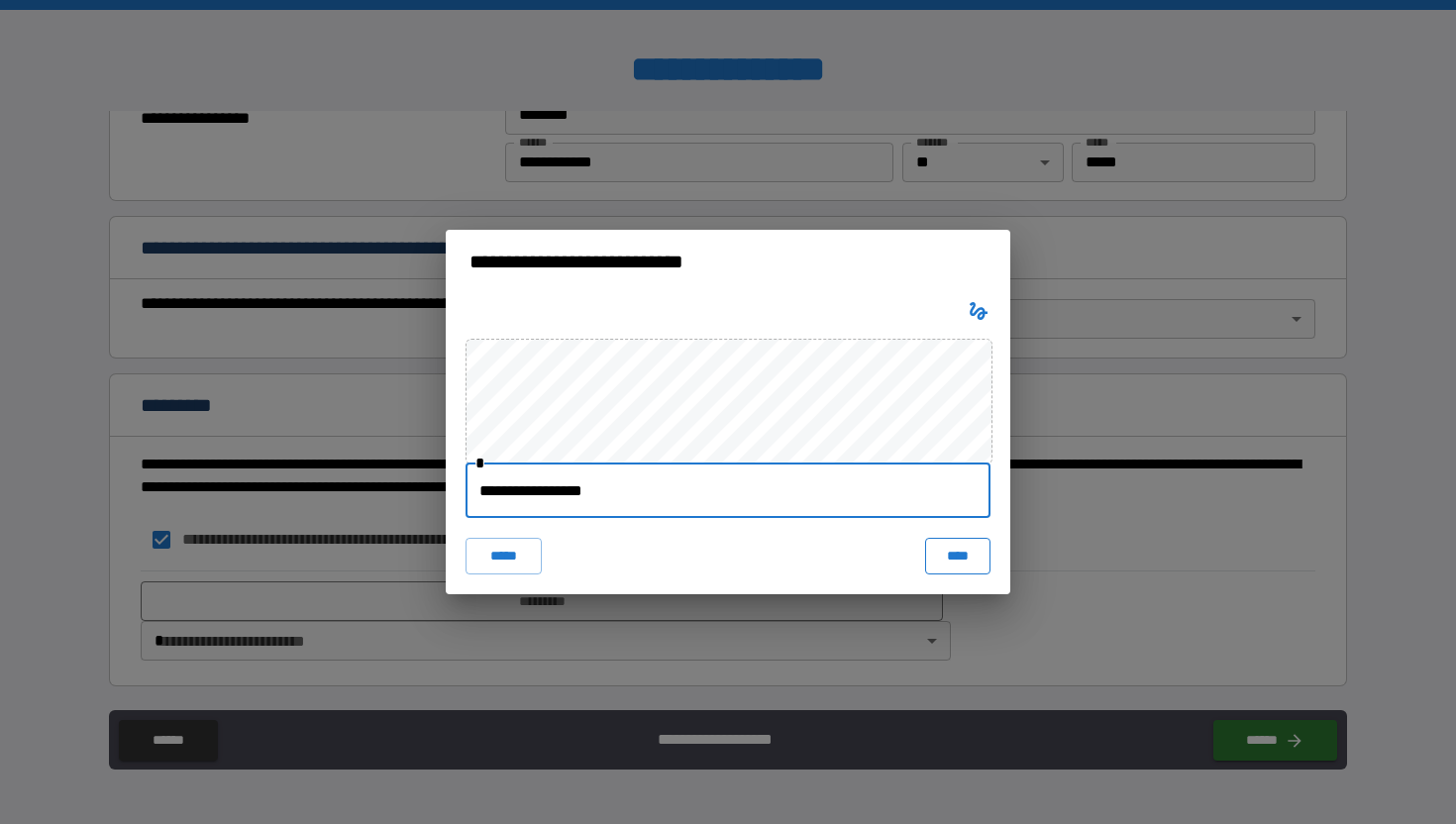 type on "**********" 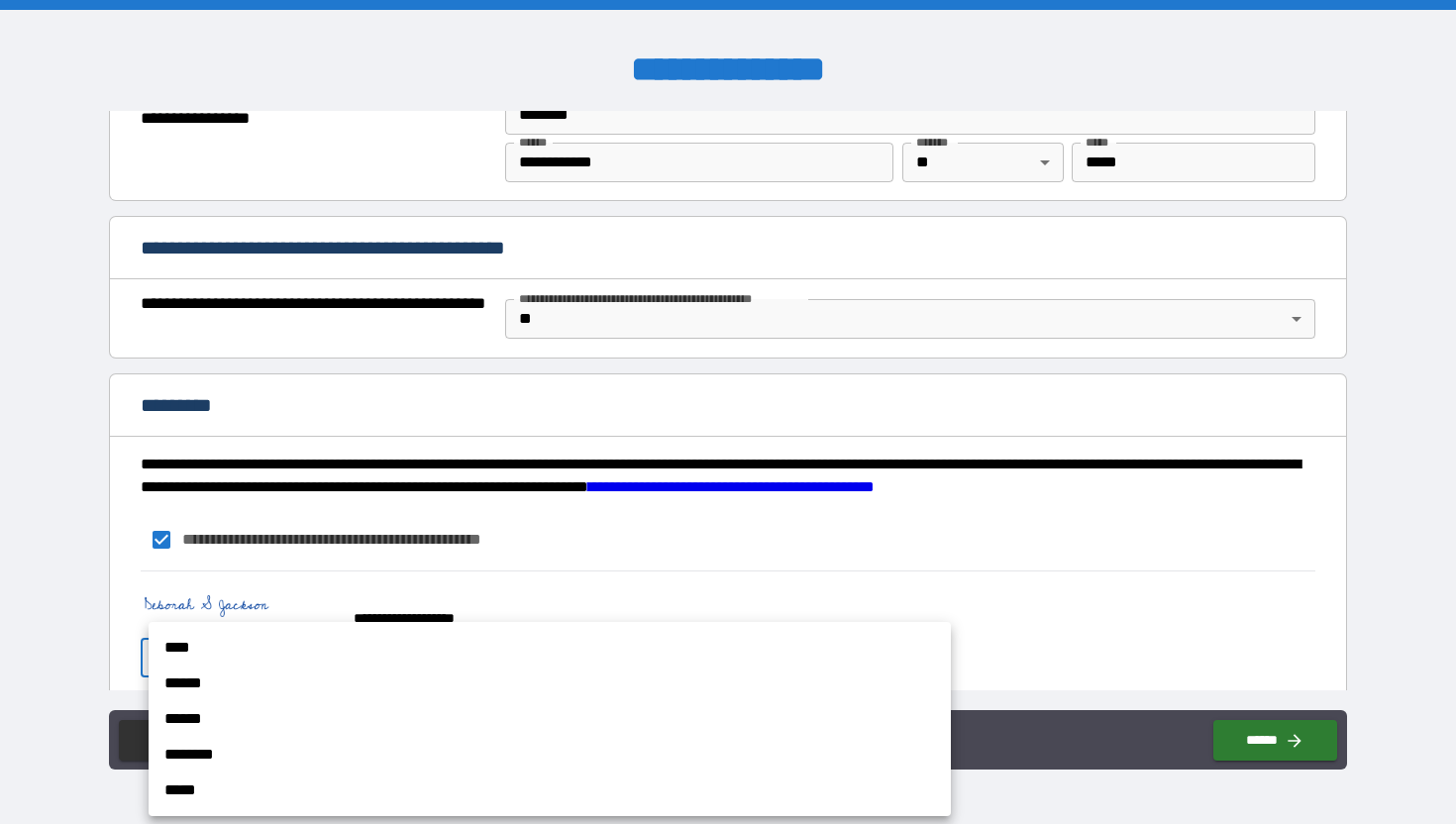 click on "**********" at bounding box center (728, 412) 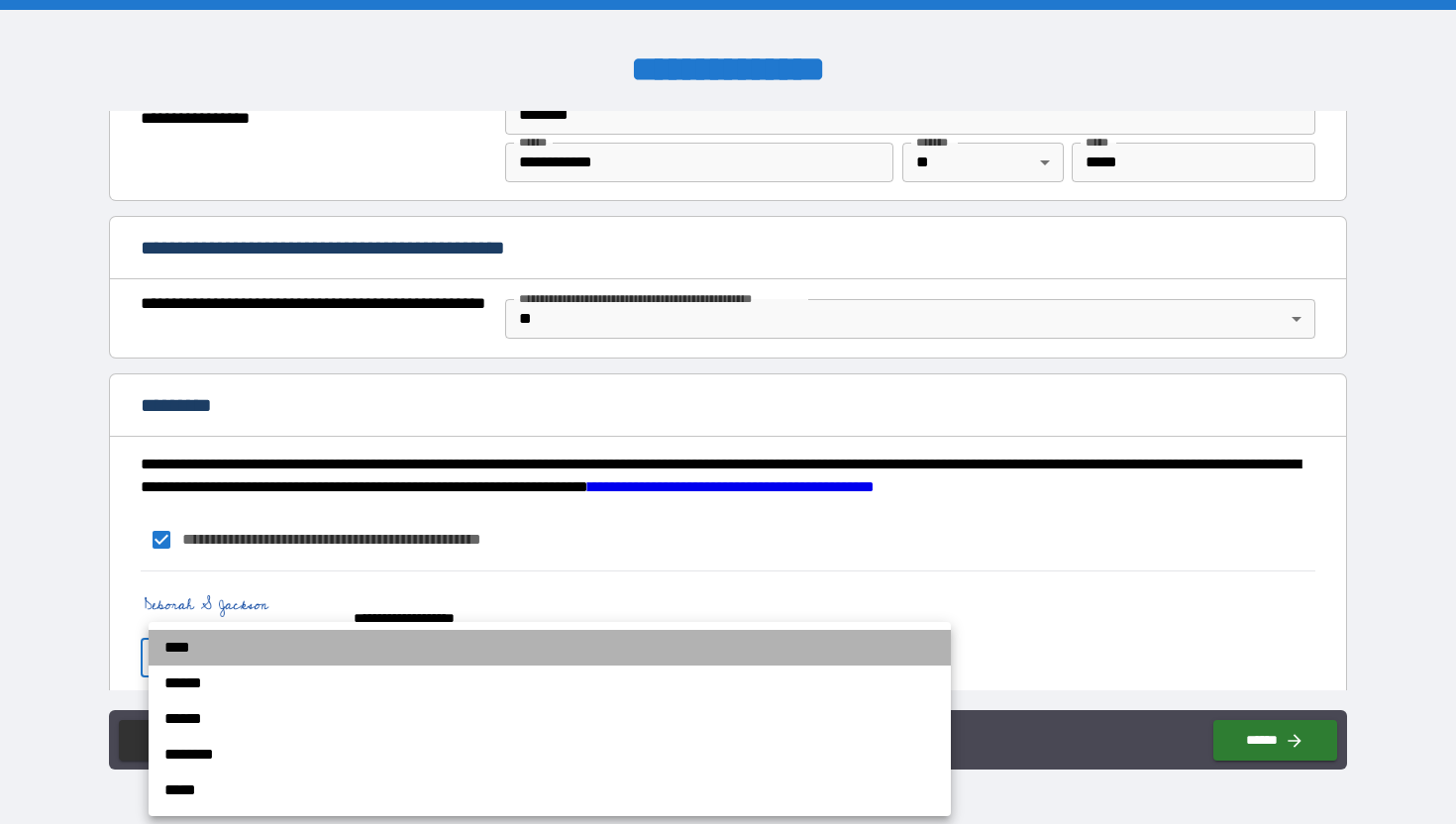 click on "****" at bounding box center (550, 648) 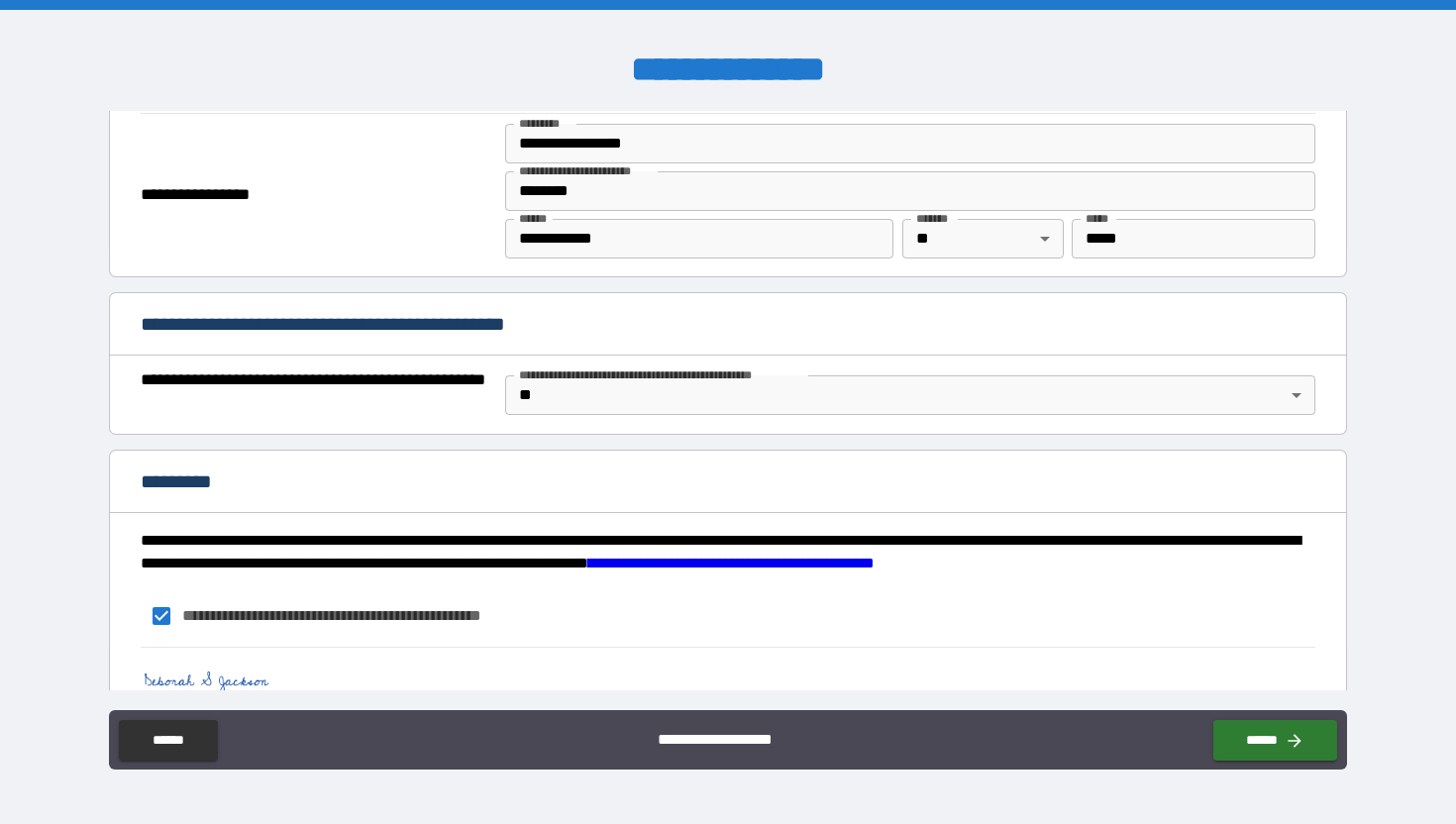 scroll, scrollTop: 1404, scrollLeft: 0, axis: vertical 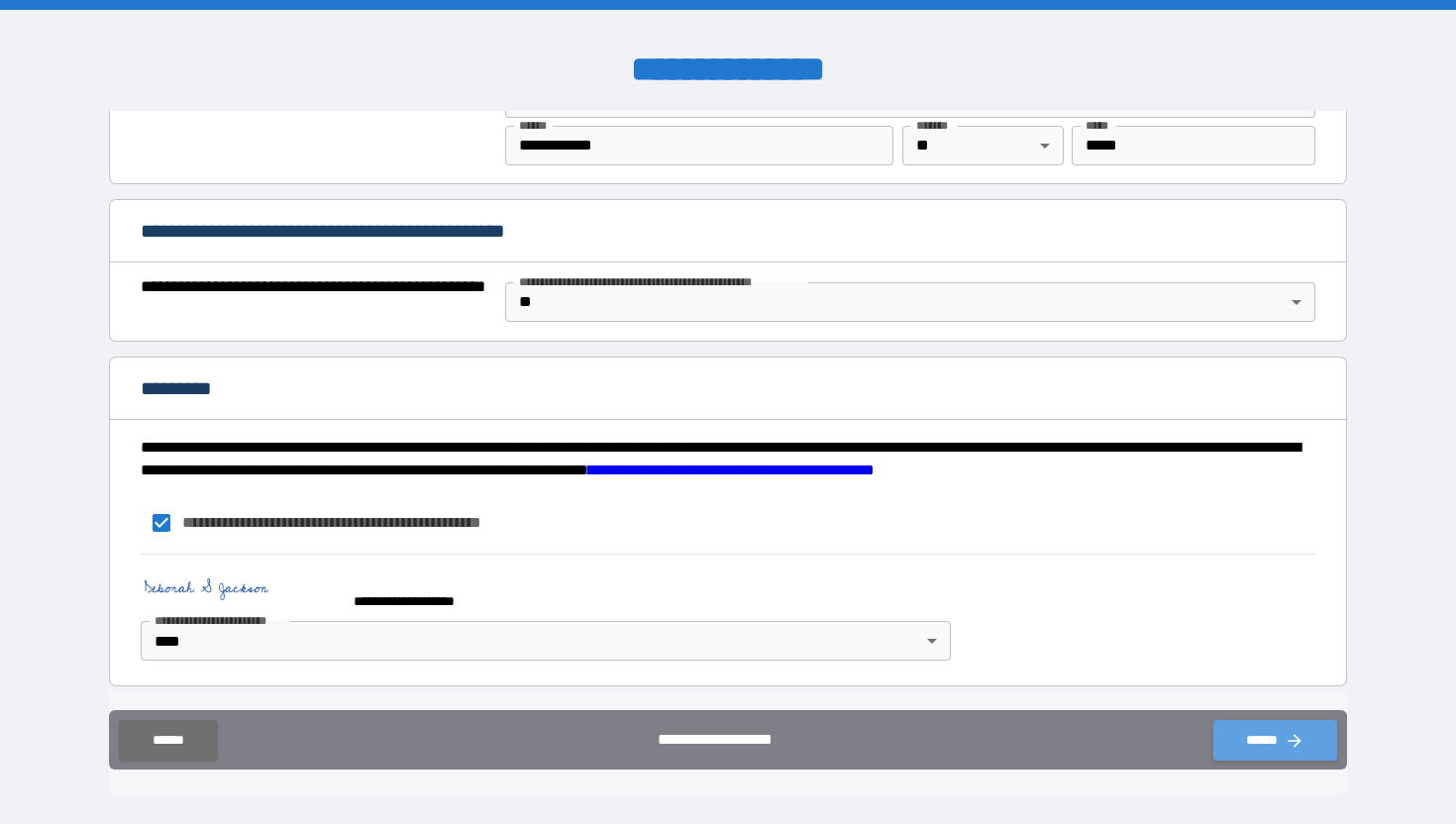 click on "******" at bounding box center [1275, 740] 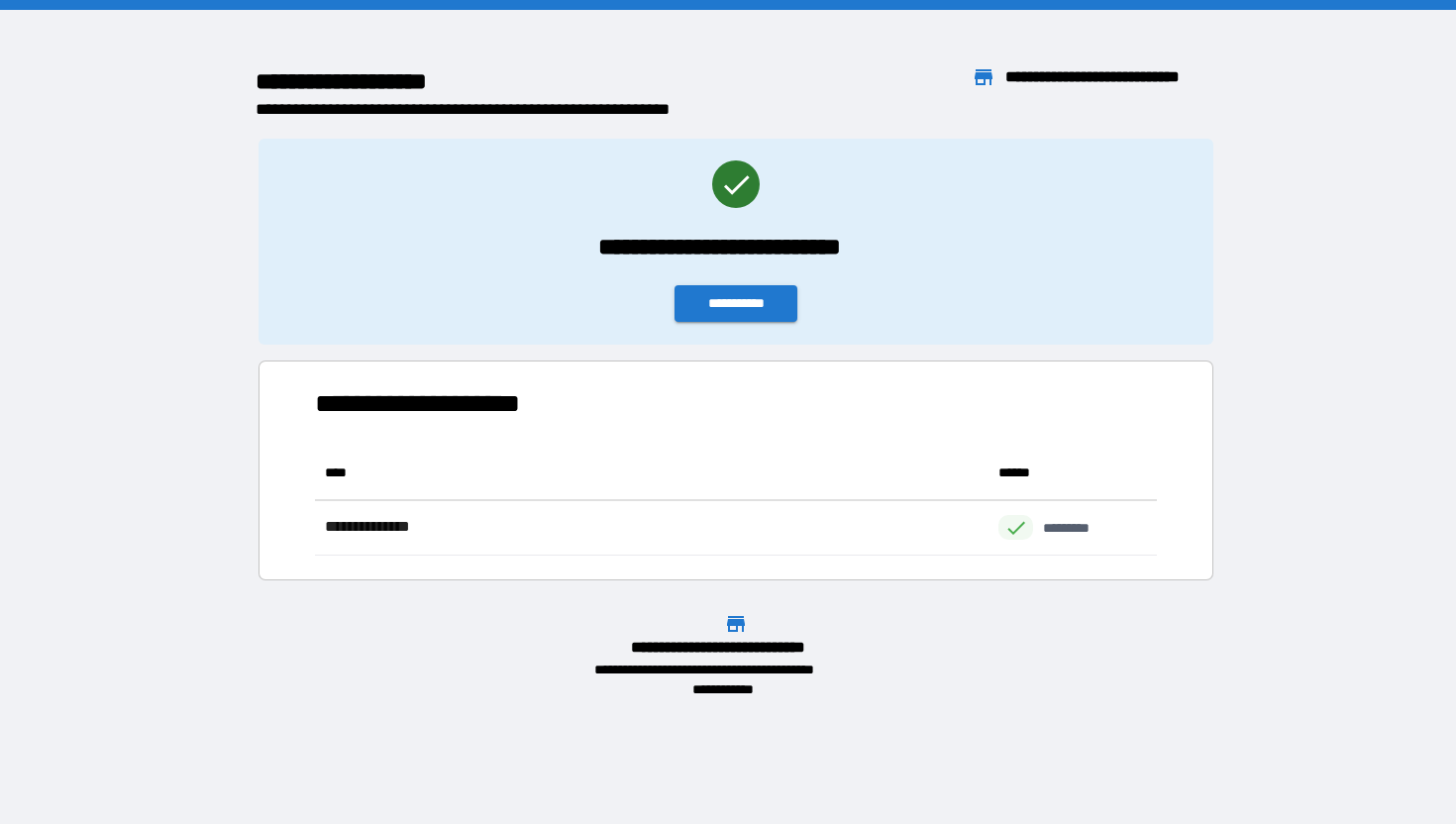 scroll, scrollTop: 1, scrollLeft: 1, axis: both 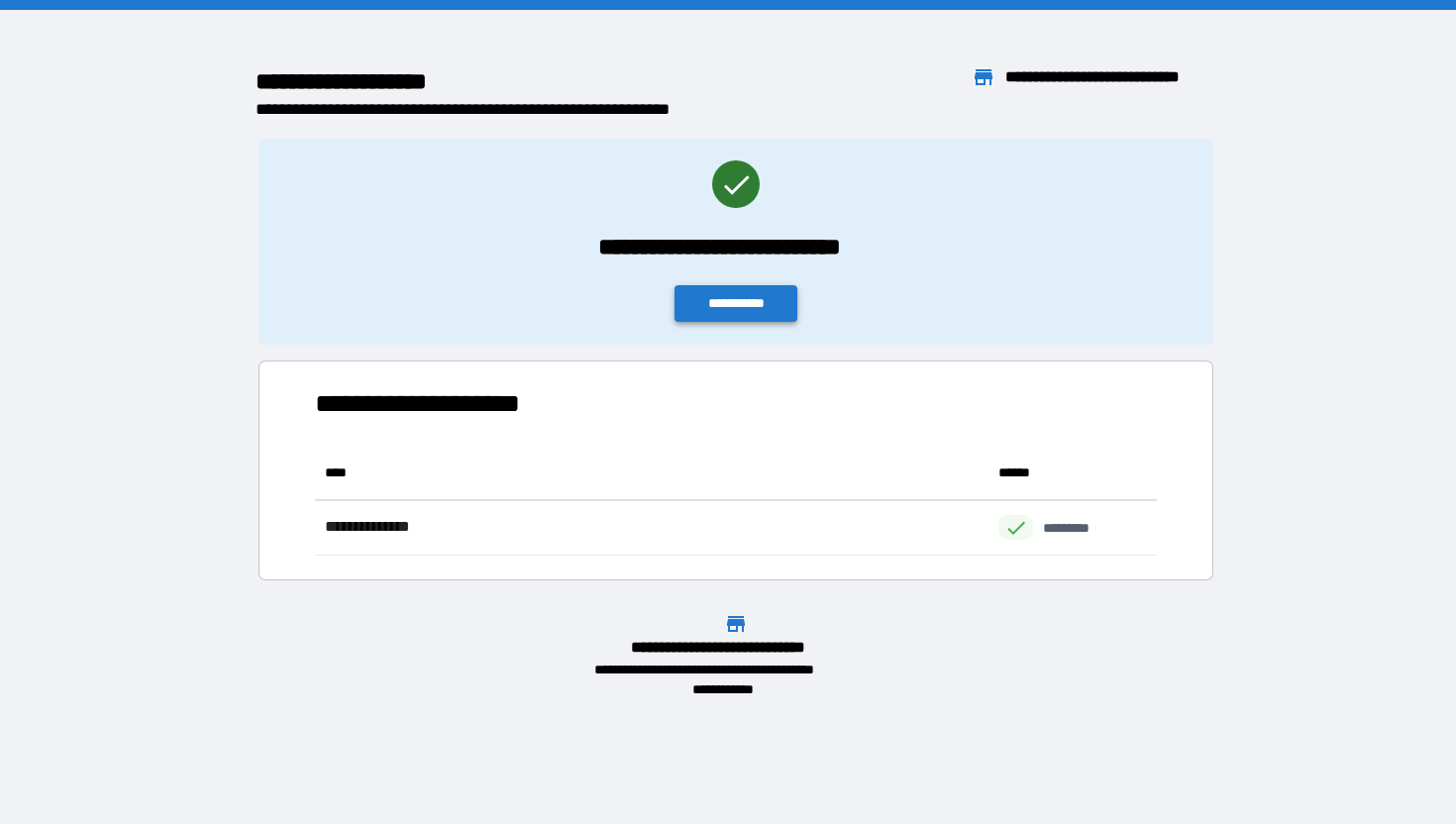 click on "**********" at bounding box center [736, 303] 